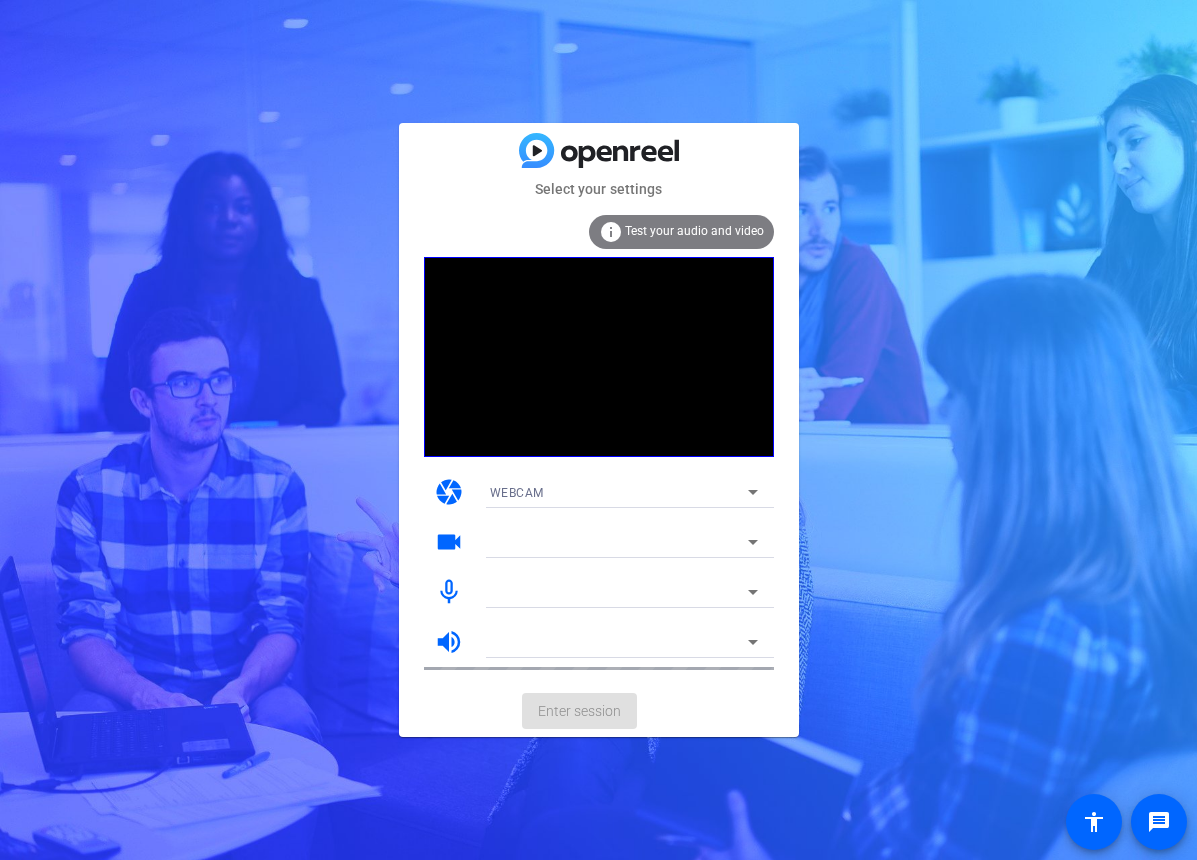 scroll, scrollTop: 0, scrollLeft: 0, axis: both 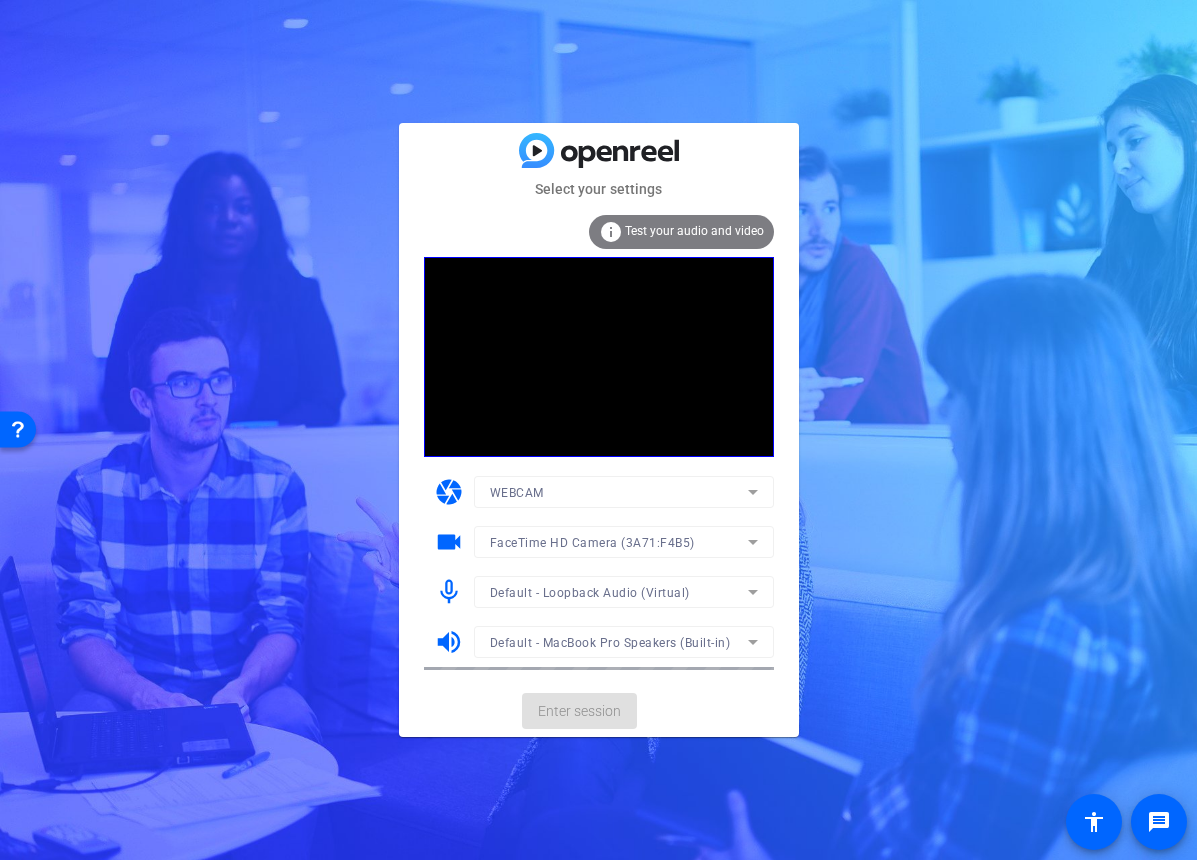 click on "Enter session" 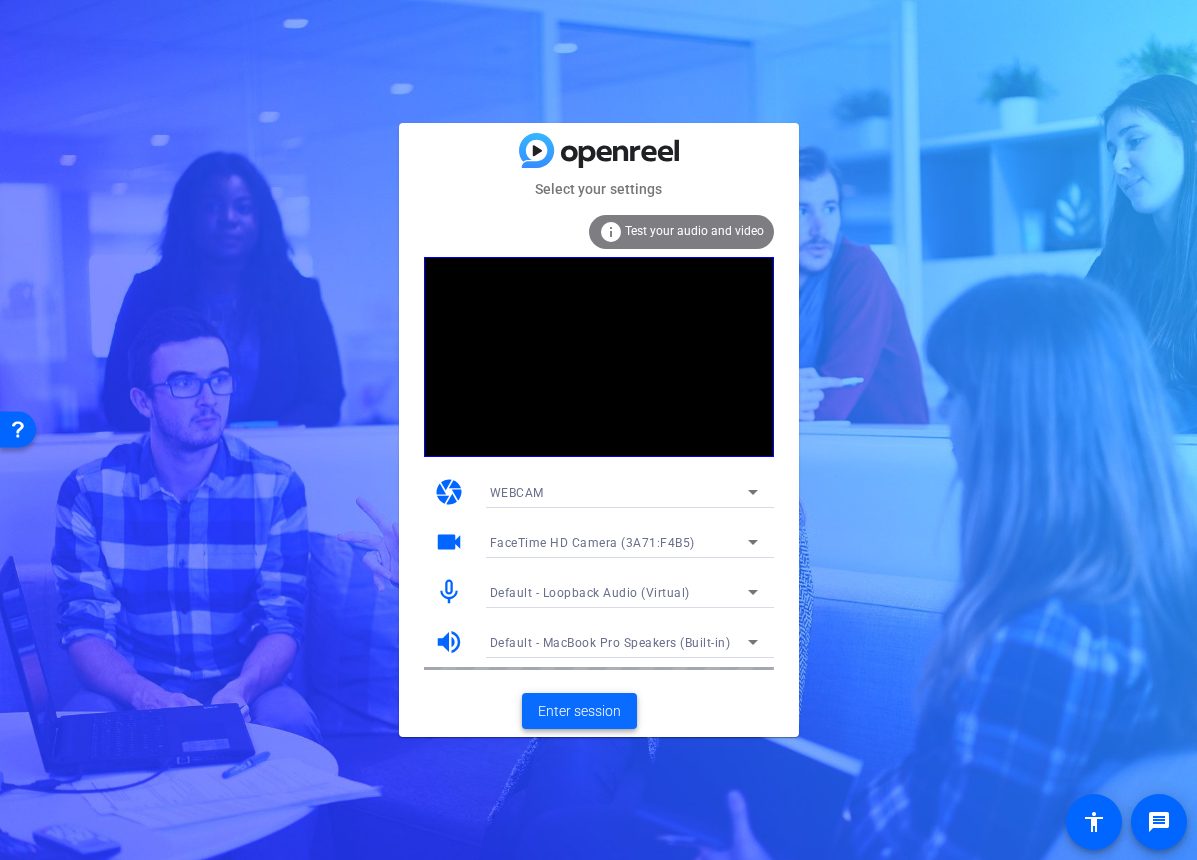 click 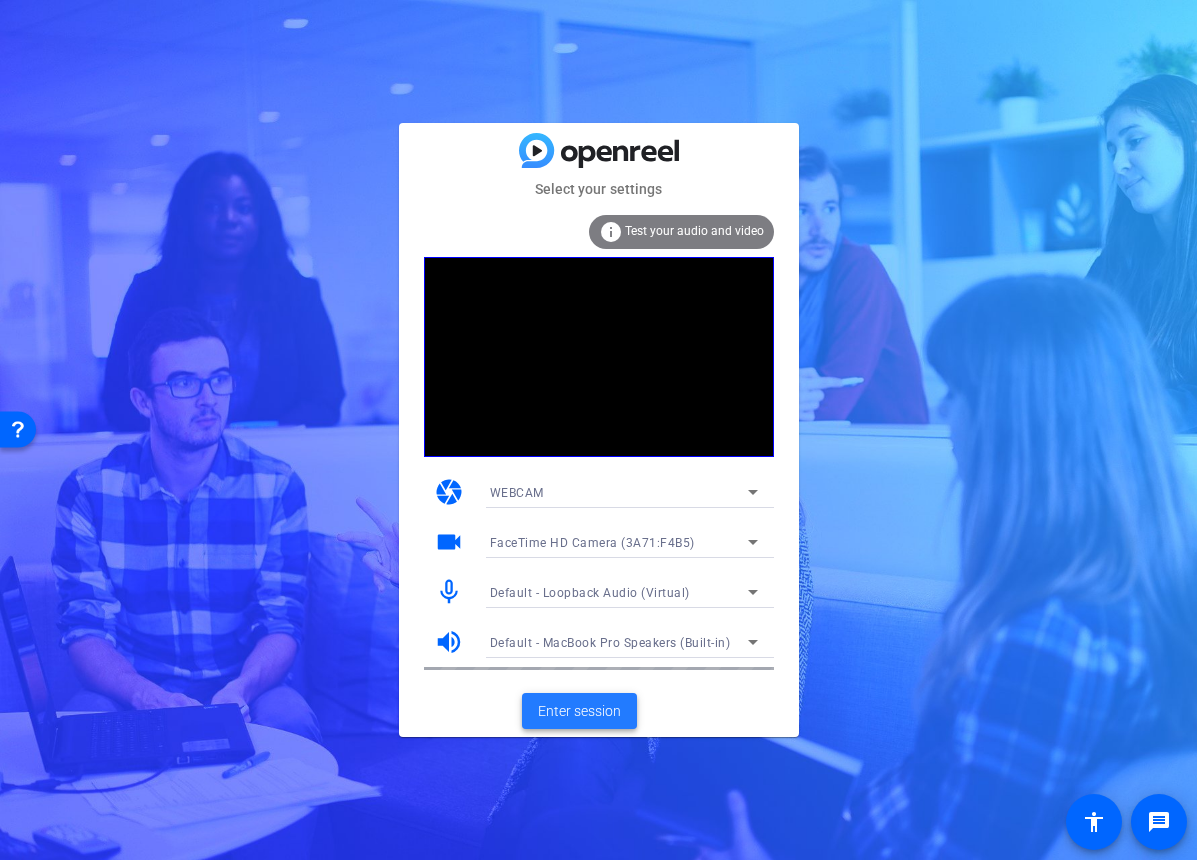 click on "Enter session" 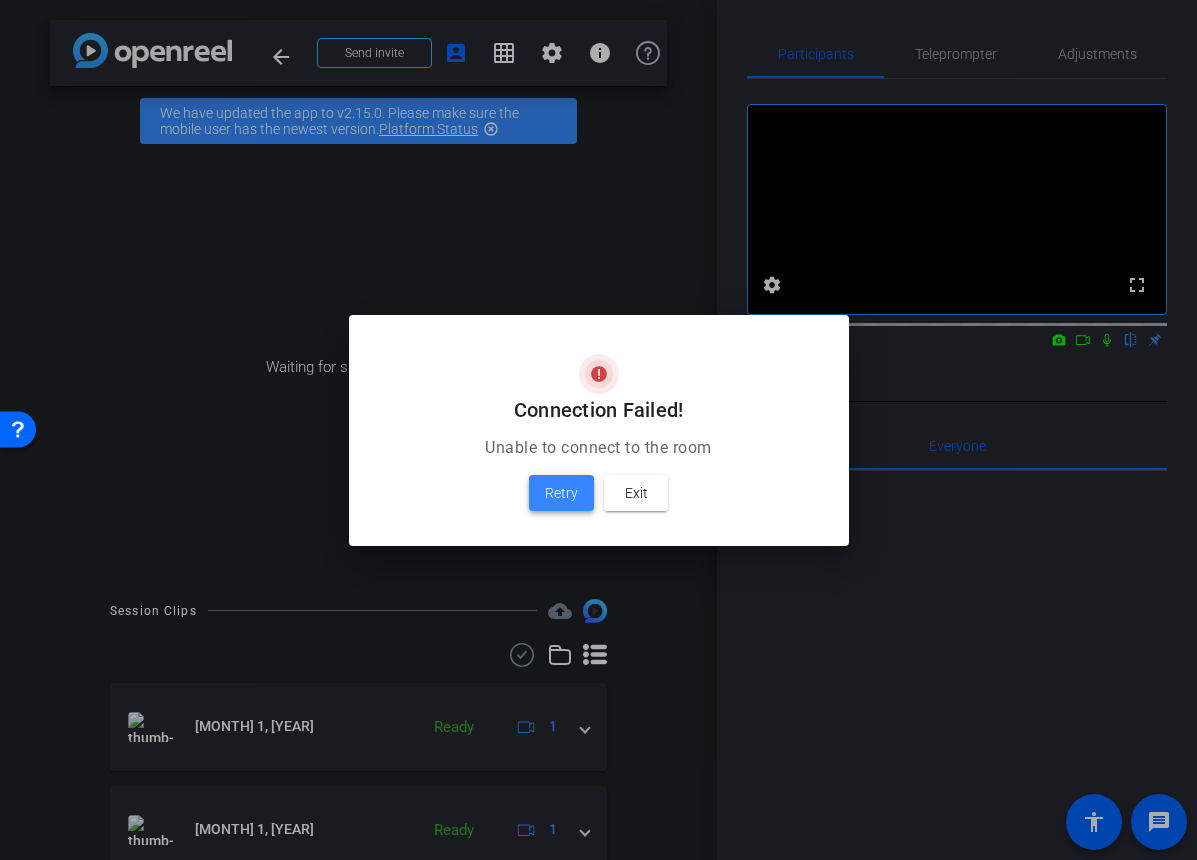 click on "Retry" at bounding box center (561, 493) 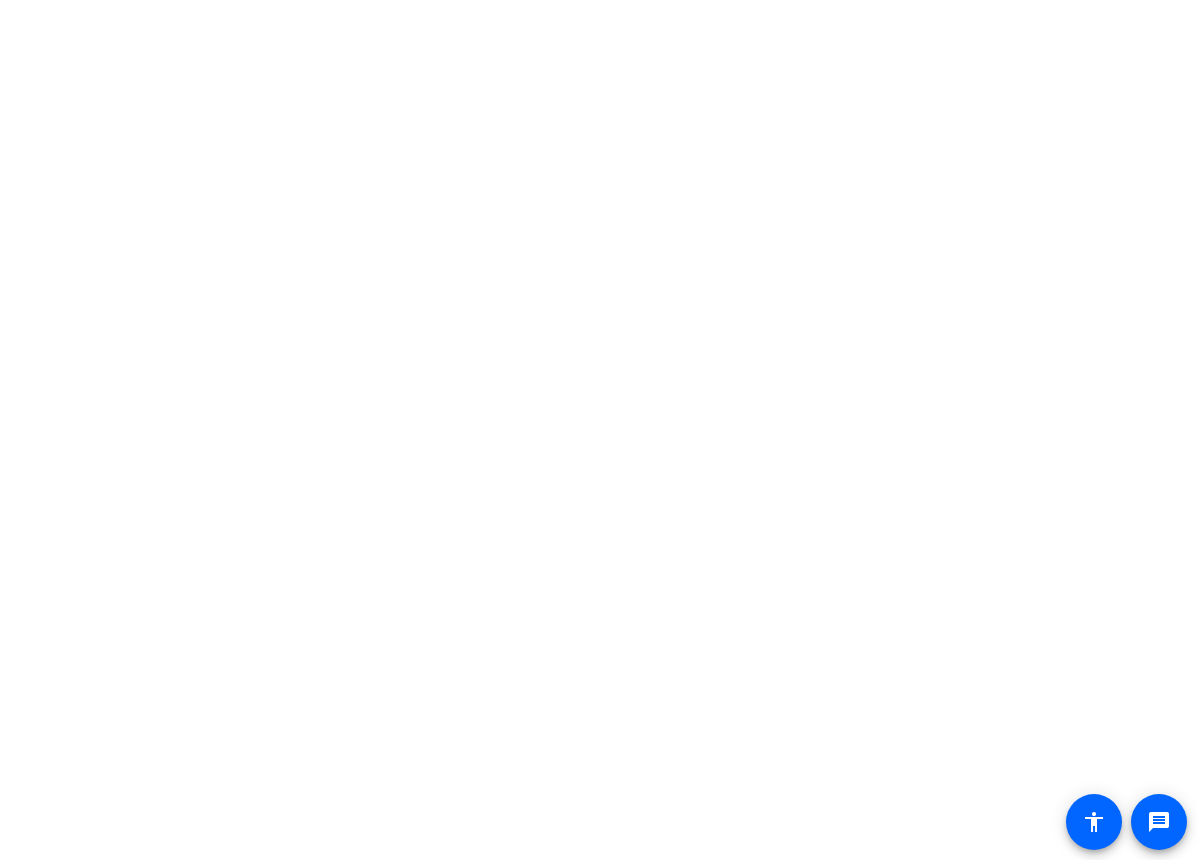 scroll, scrollTop: 0, scrollLeft: 0, axis: both 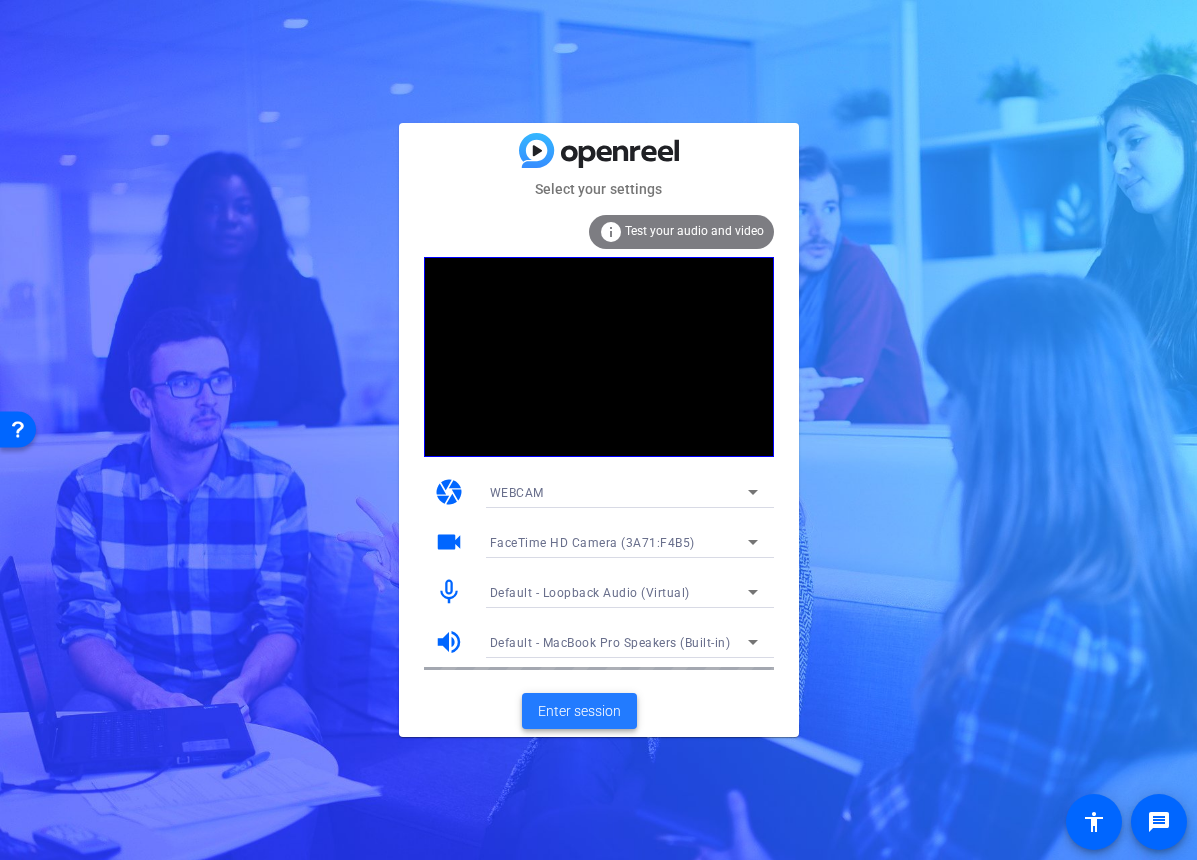 click 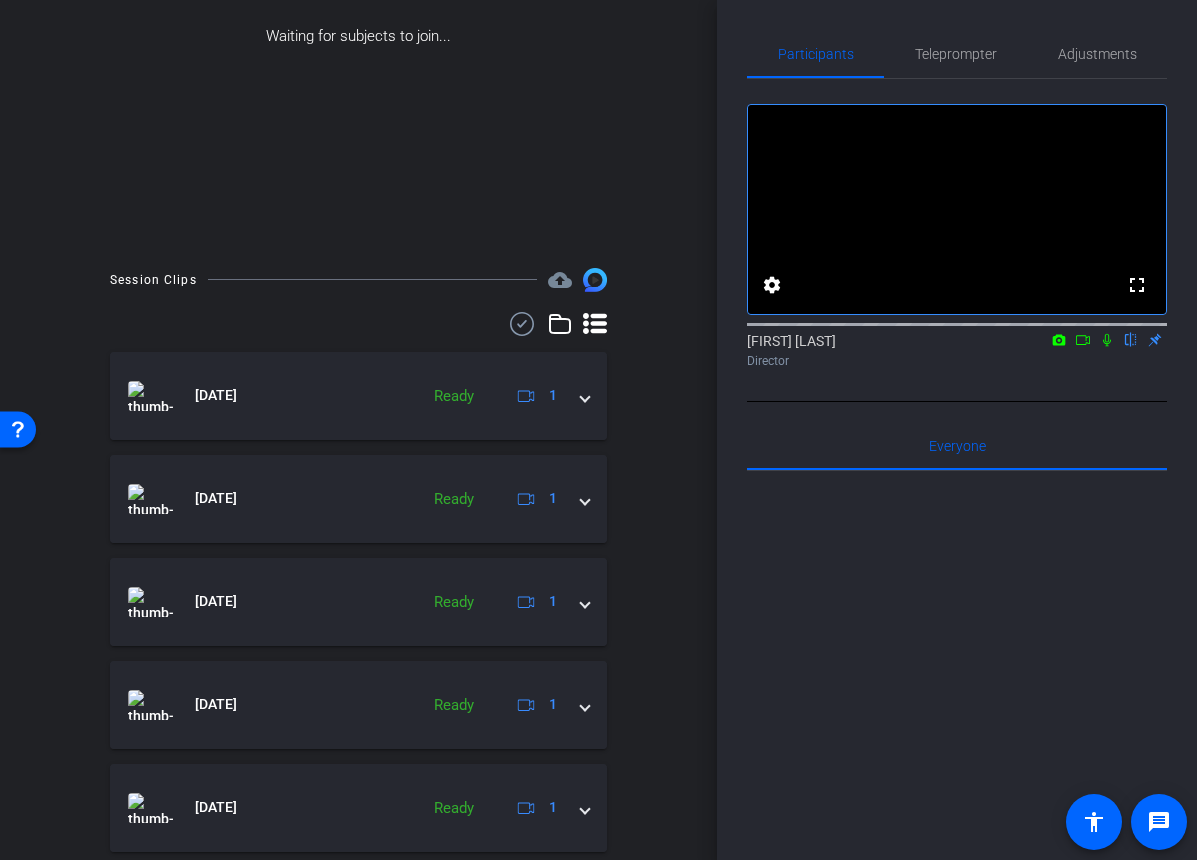 scroll, scrollTop: 333, scrollLeft: 0, axis: vertical 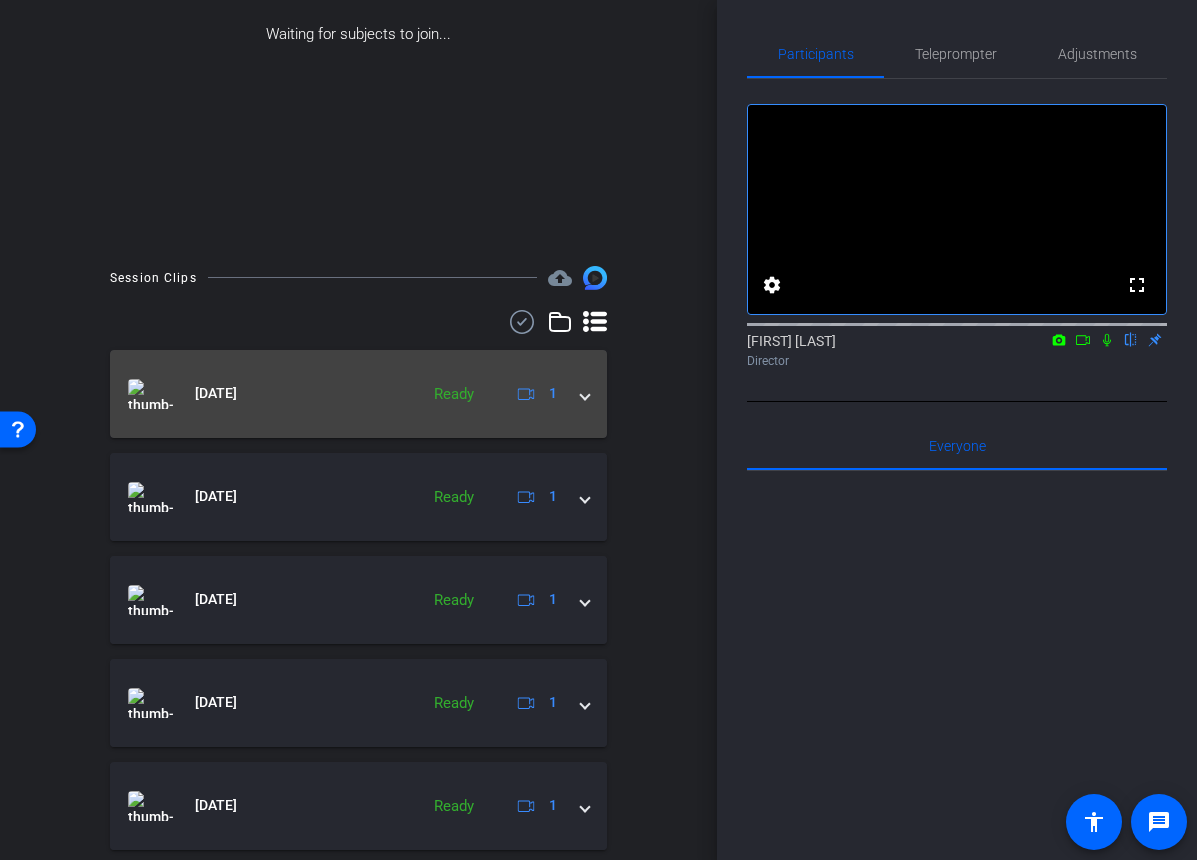 click at bounding box center (585, 393) 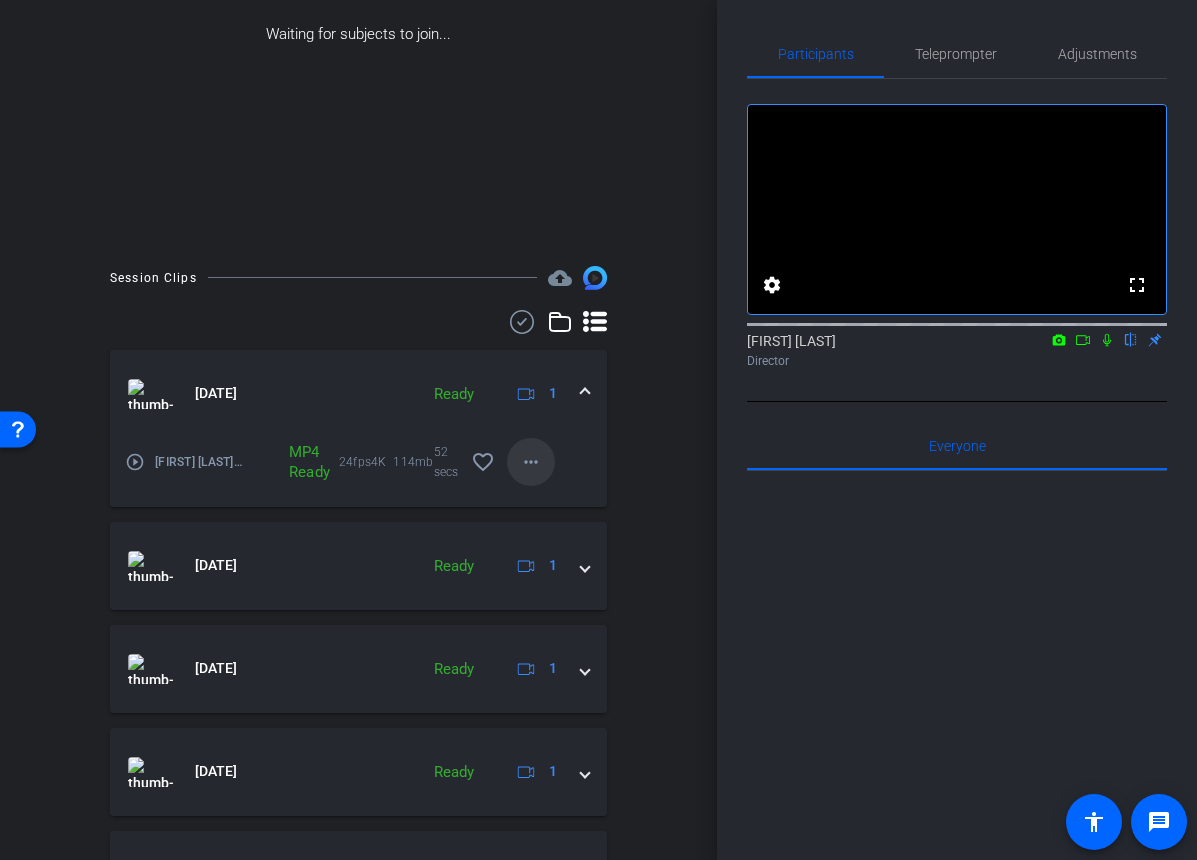 click on "more_horiz" at bounding box center (531, 462) 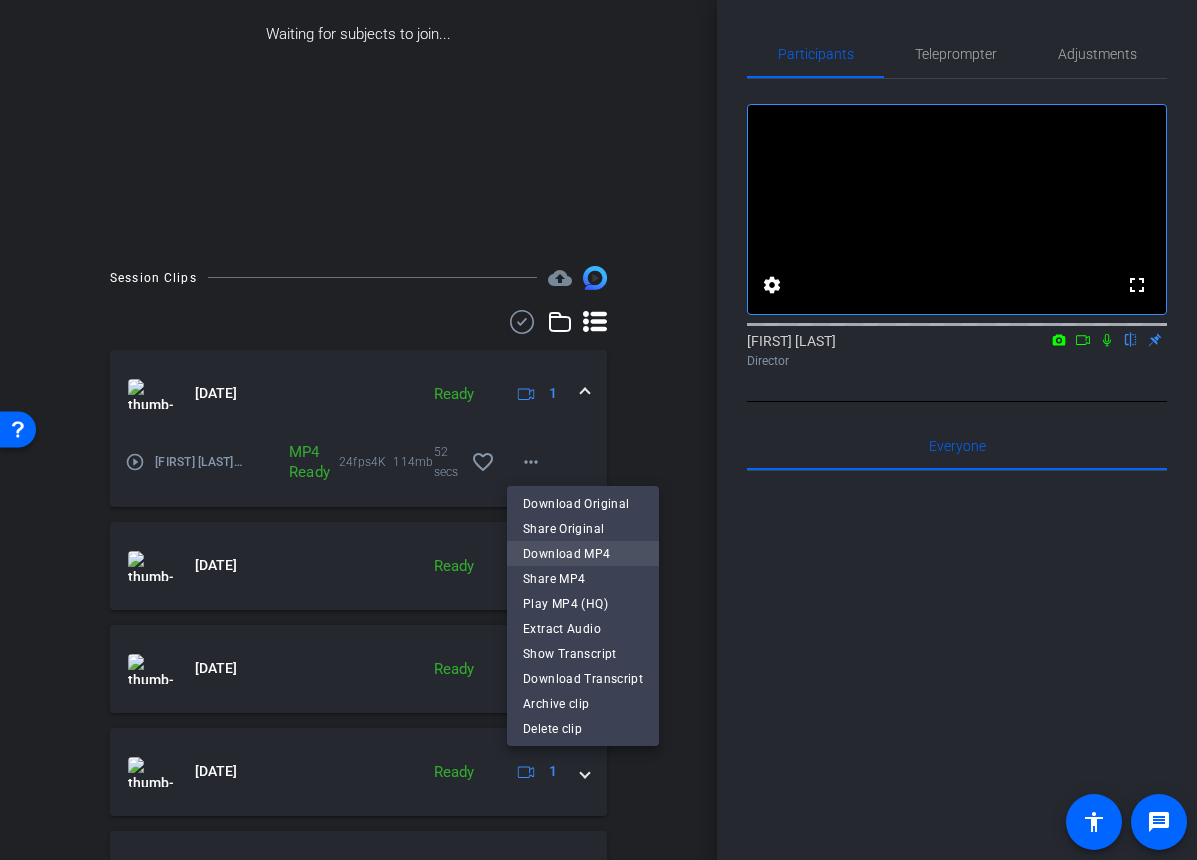 click on "Download MP4" at bounding box center (583, 554) 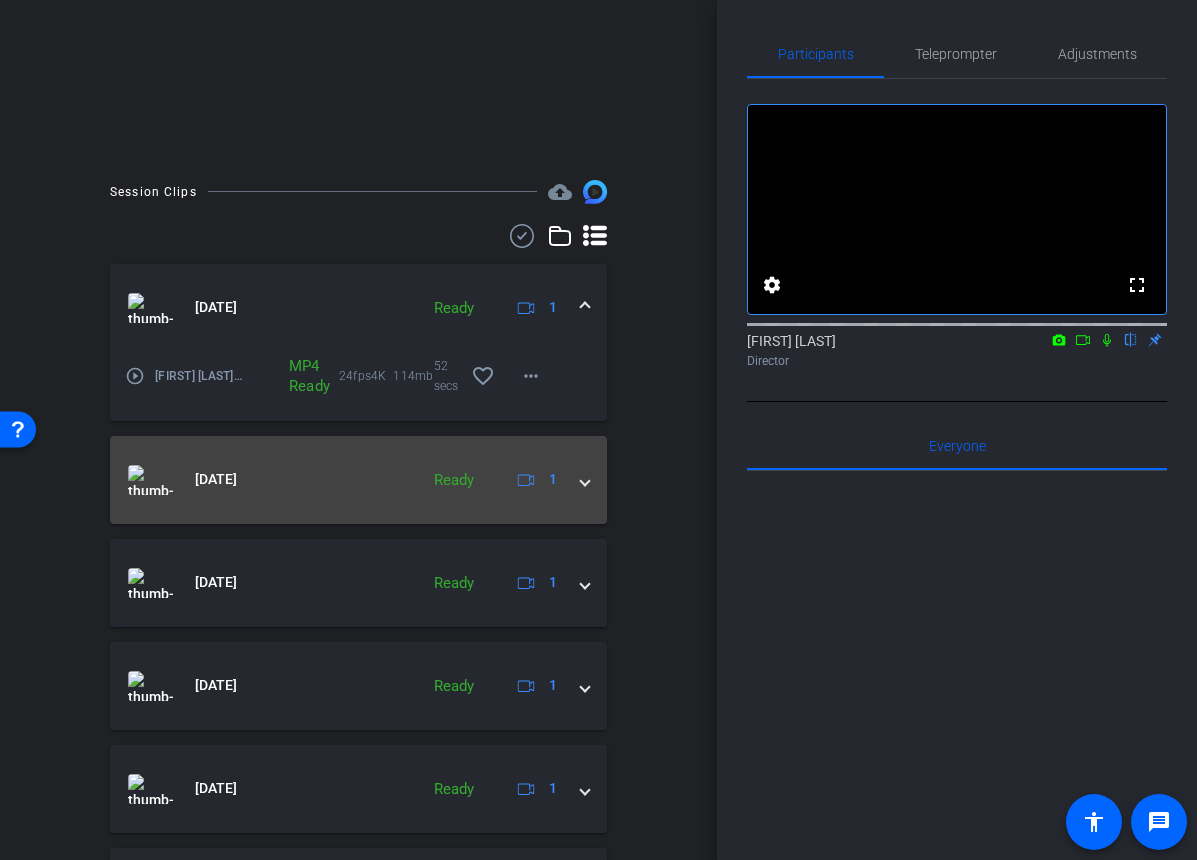 scroll, scrollTop: 432, scrollLeft: 0, axis: vertical 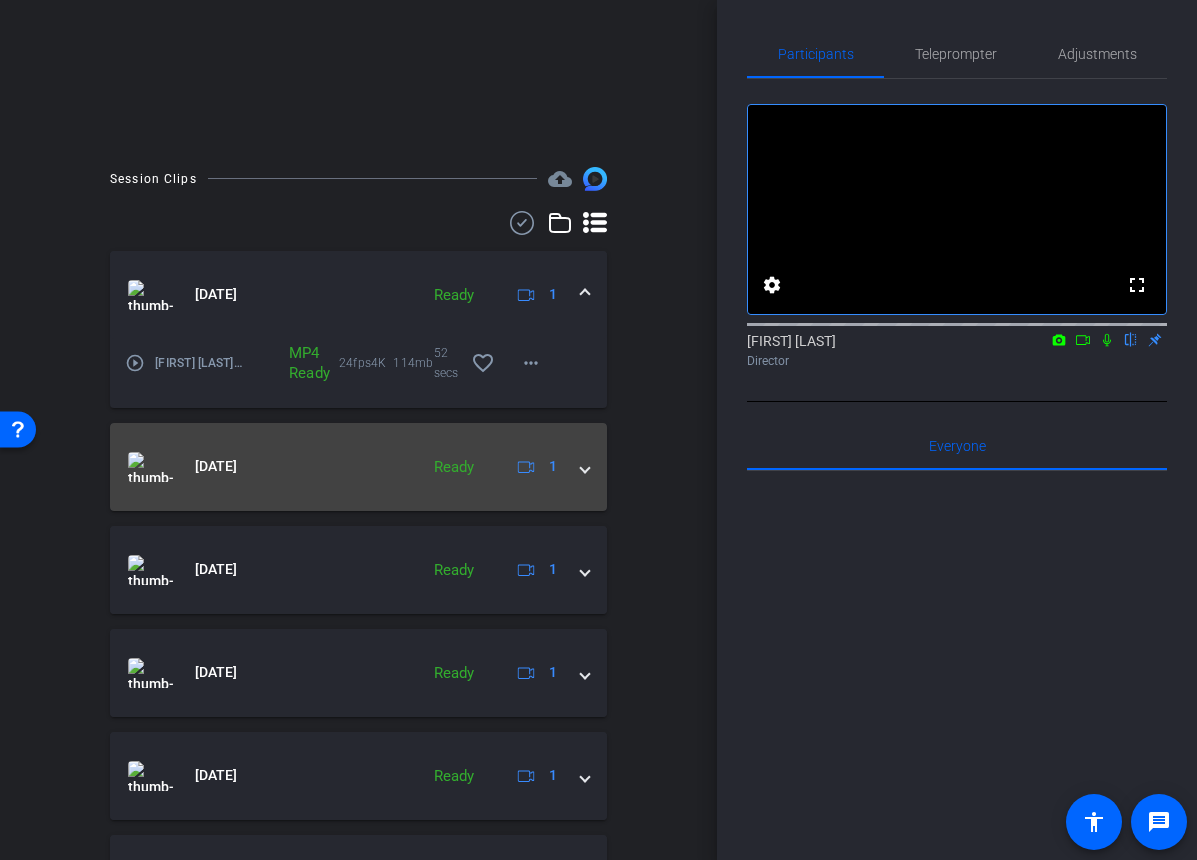 click at bounding box center (585, 466) 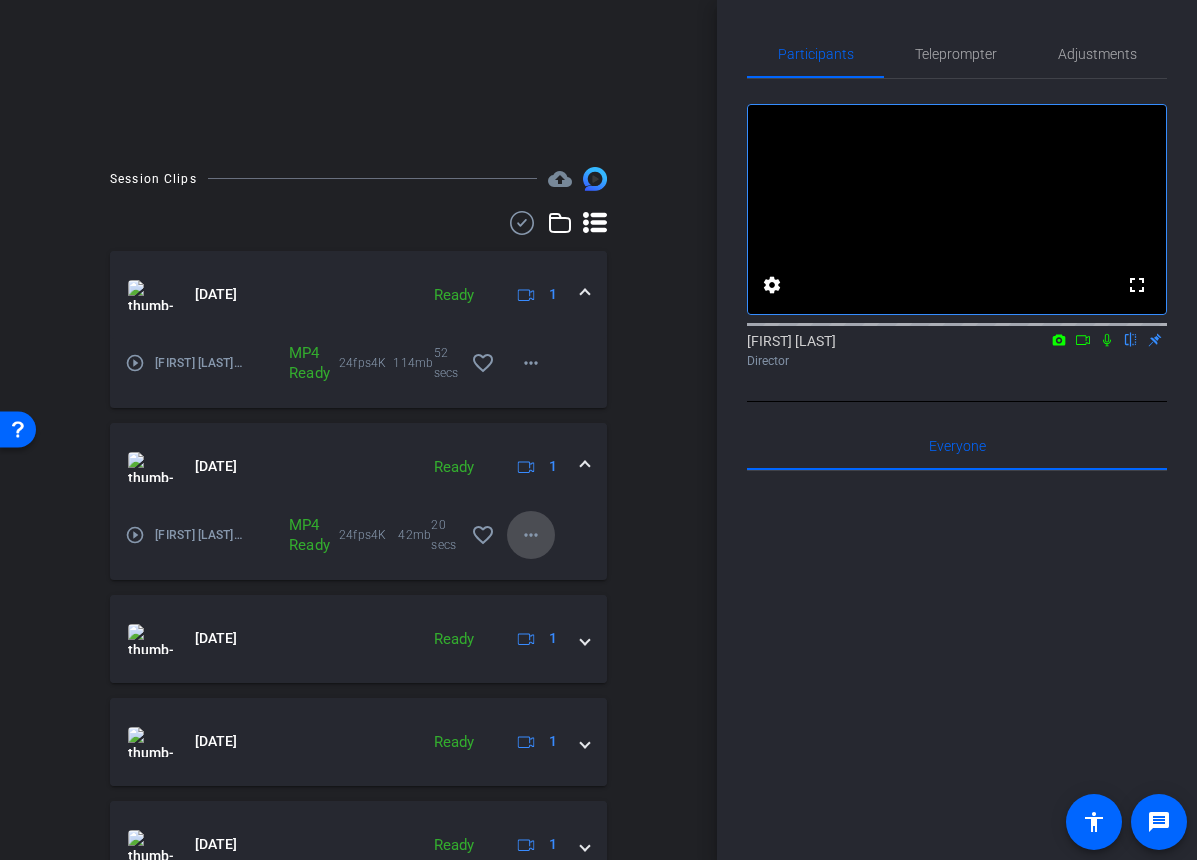 click on "more_horiz" at bounding box center [531, 535] 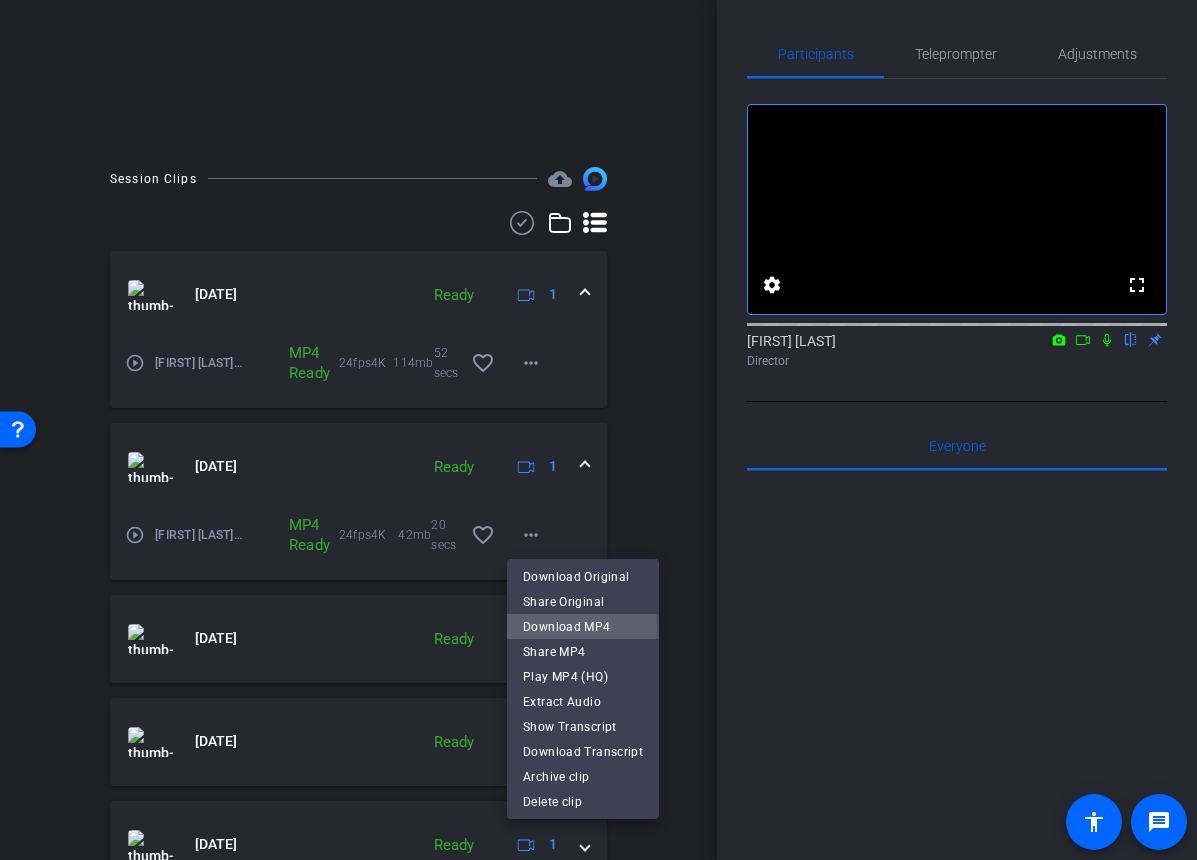 click on "Download MP4" at bounding box center (583, 627) 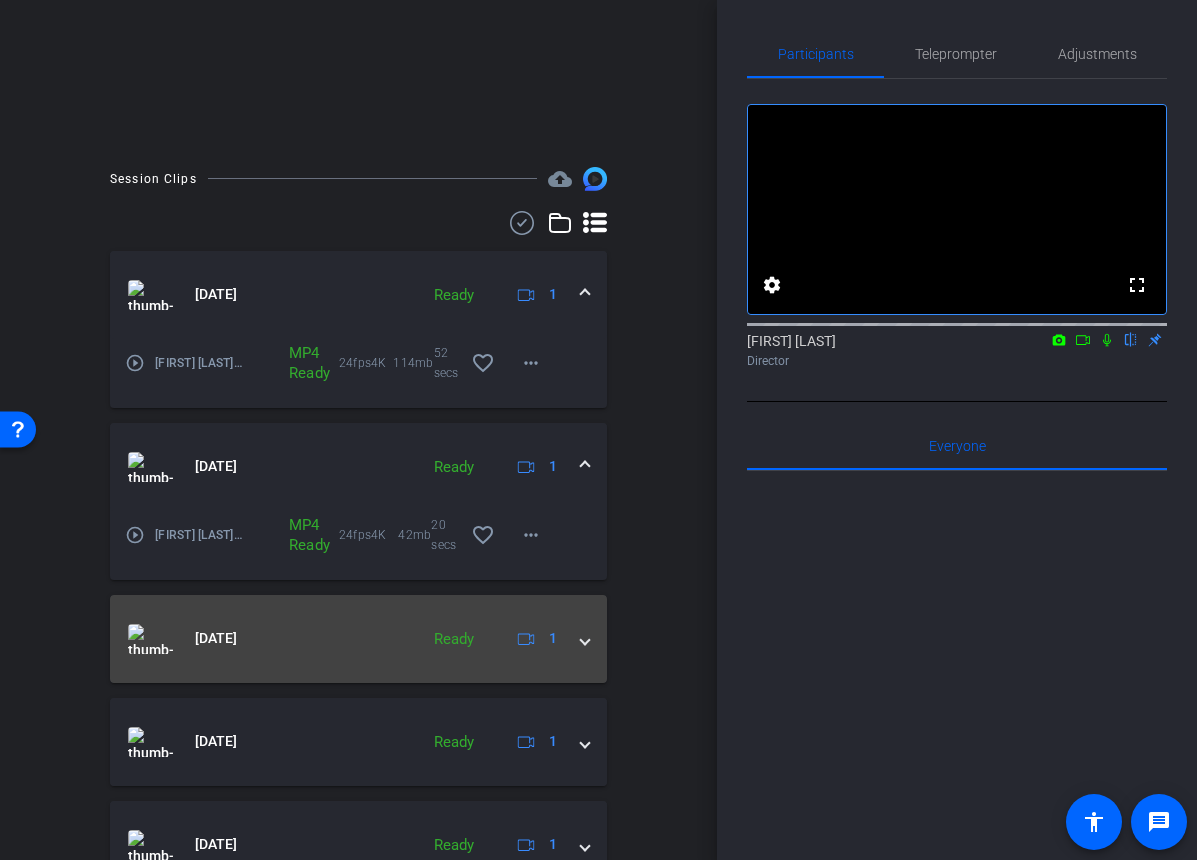 click on "[DATE] Ready
[NUMBER]" at bounding box center (354, 639) 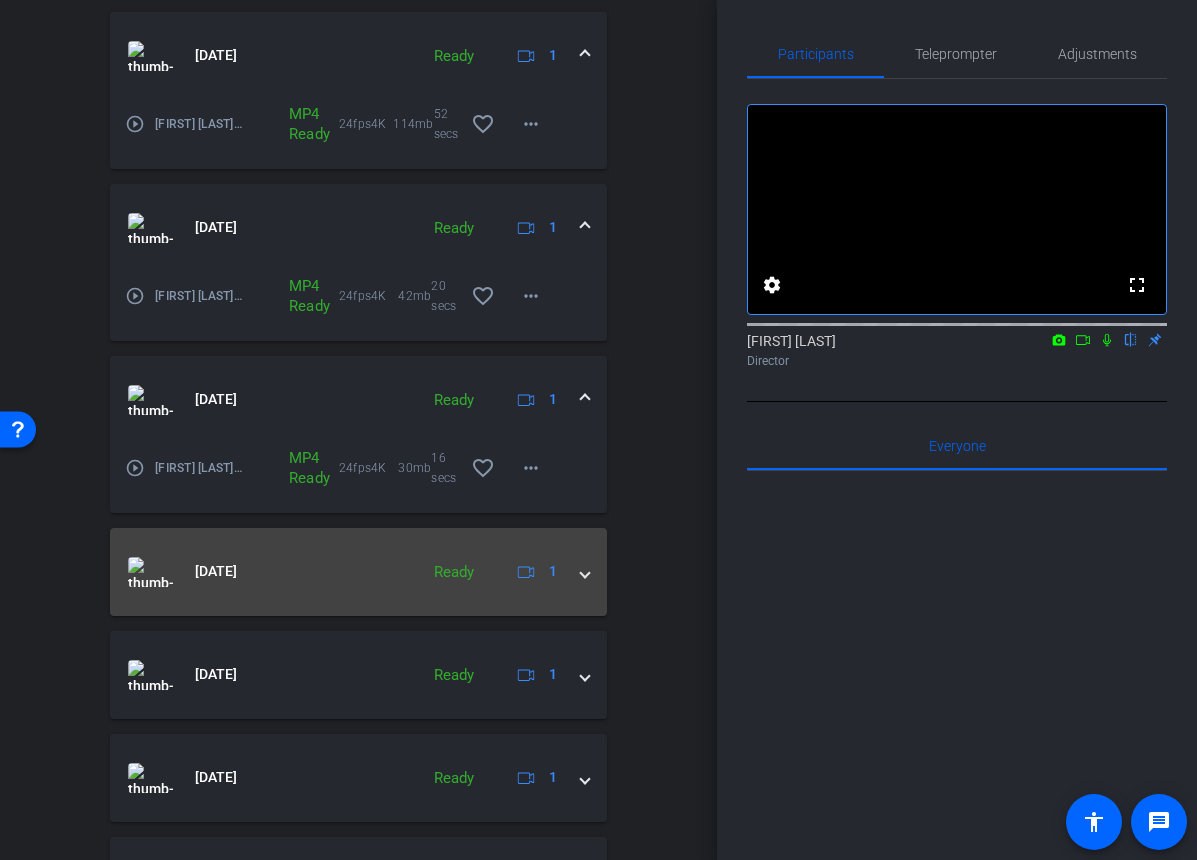 scroll, scrollTop: 691, scrollLeft: 0, axis: vertical 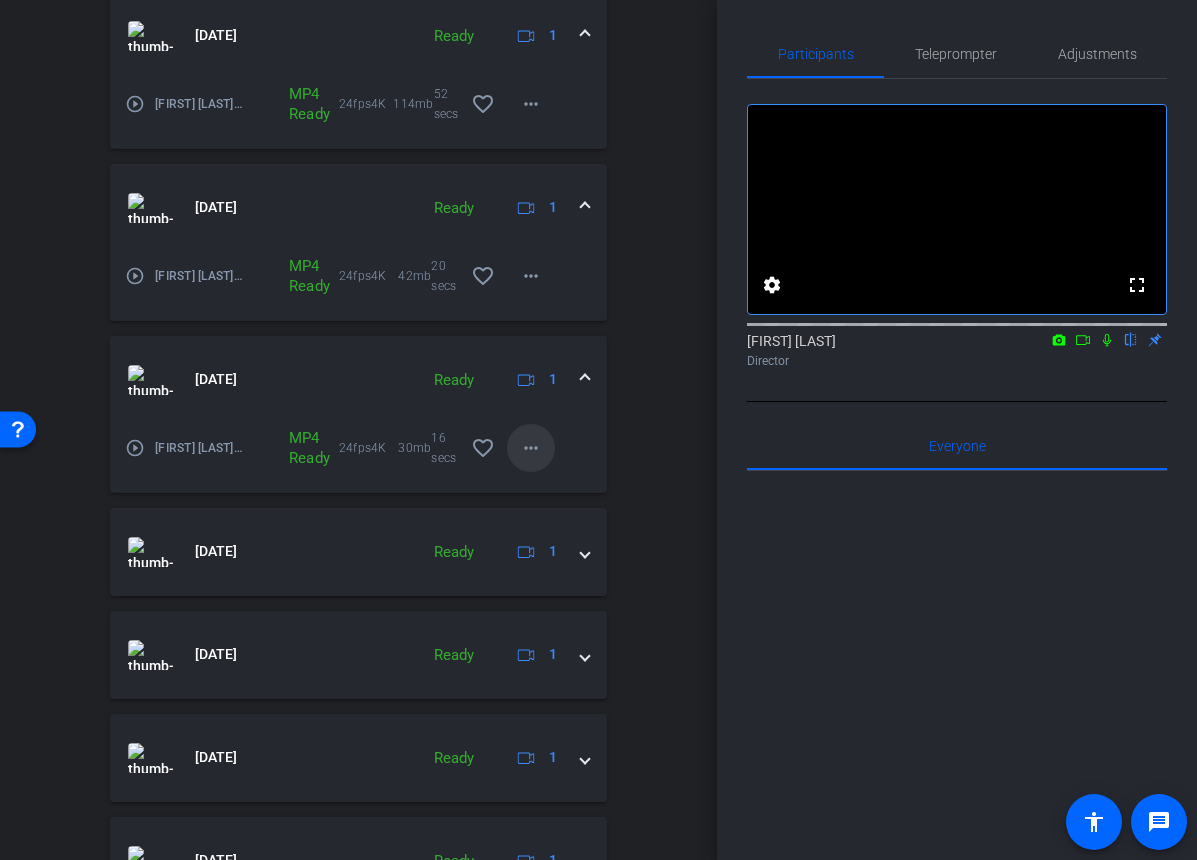 click on "more_horiz" at bounding box center [531, 448] 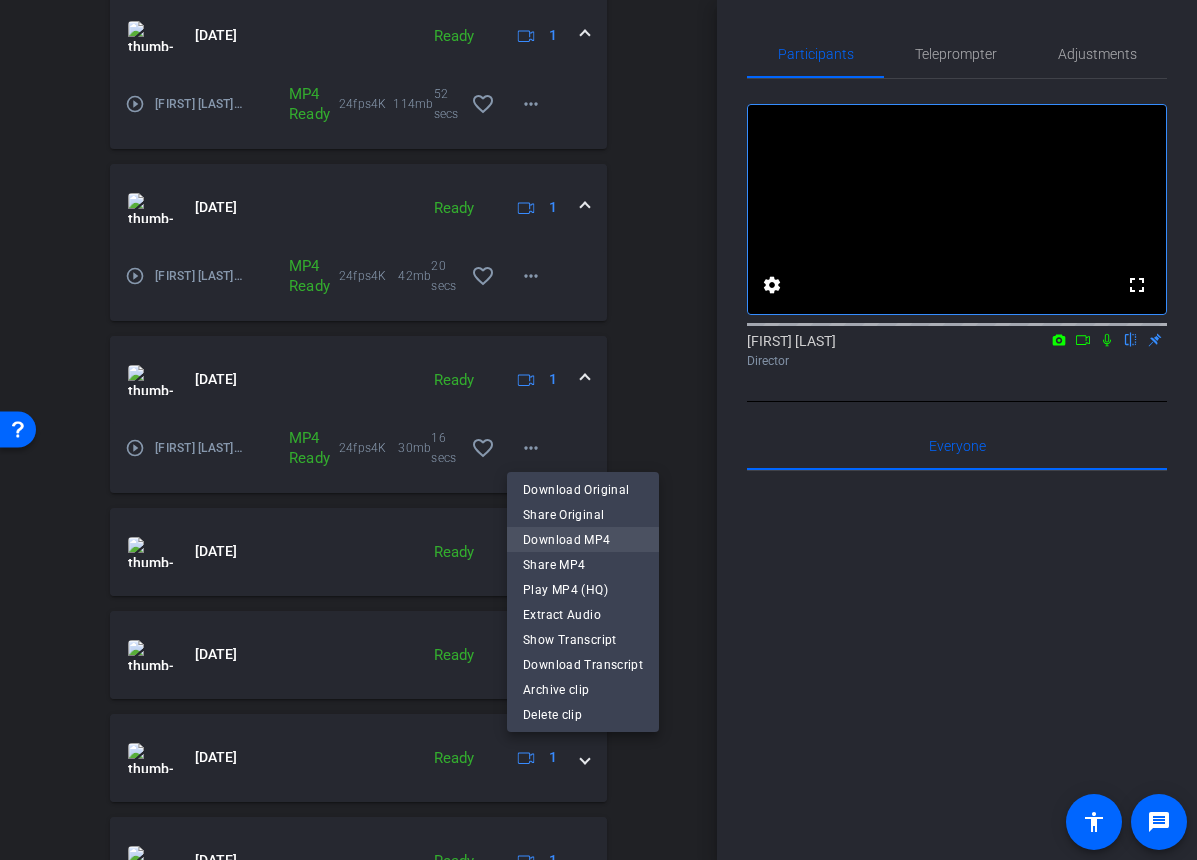 click on "Download MP4" at bounding box center (583, 540) 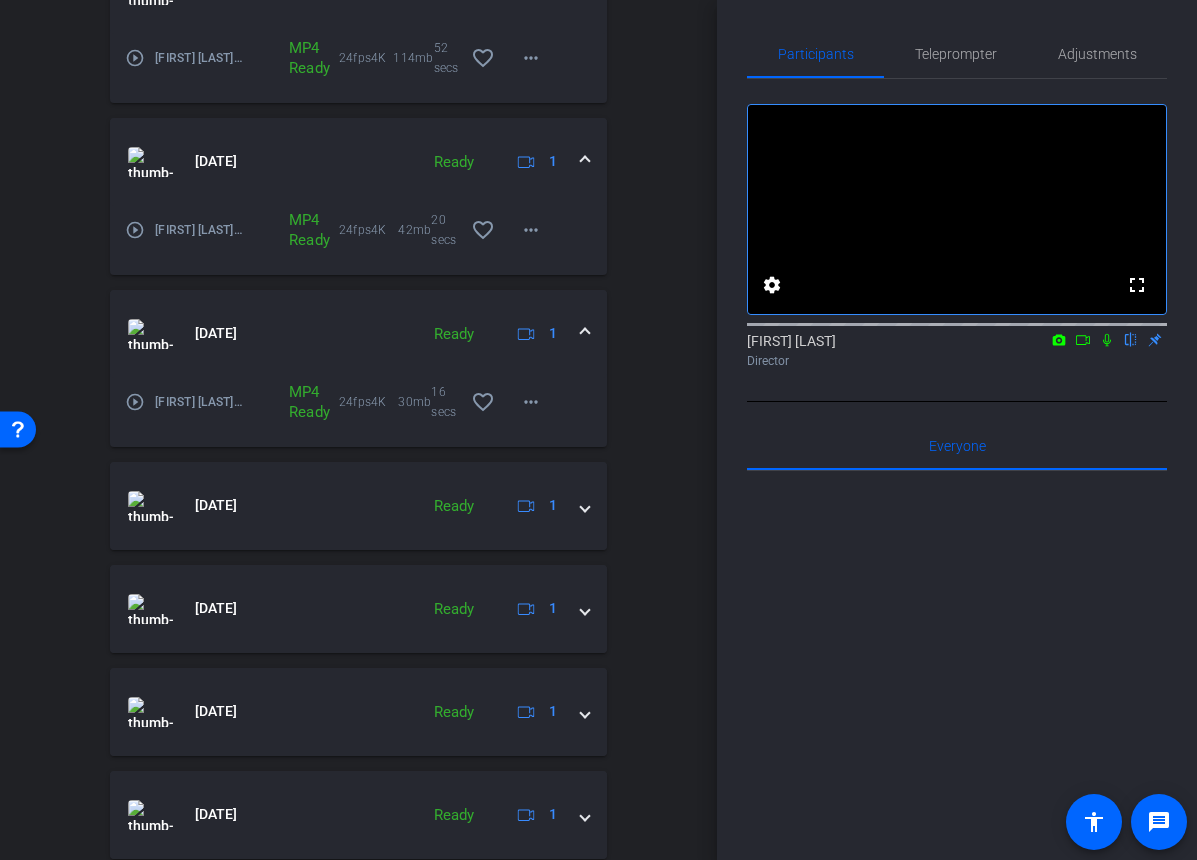 scroll, scrollTop: 798, scrollLeft: 0, axis: vertical 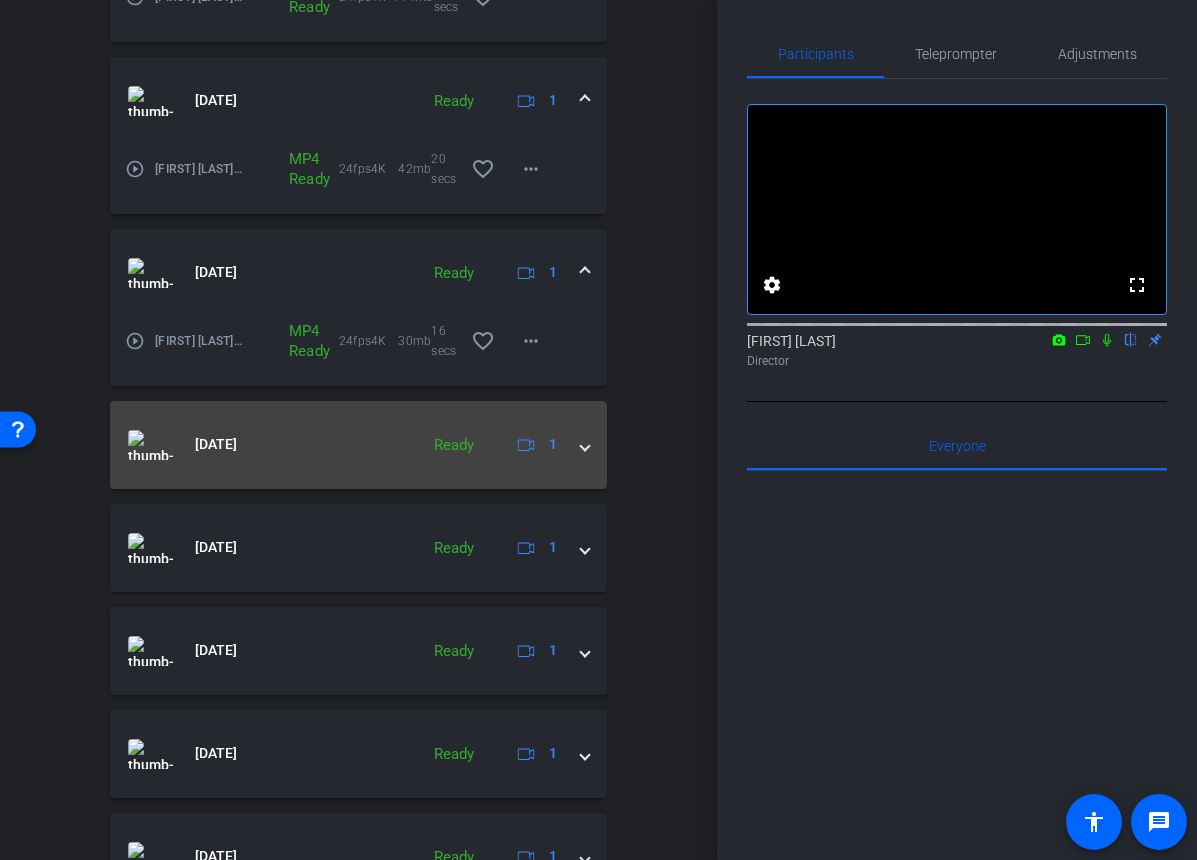 click on "[DATE] Ready
[NUMBER]" at bounding box center [354, 445] 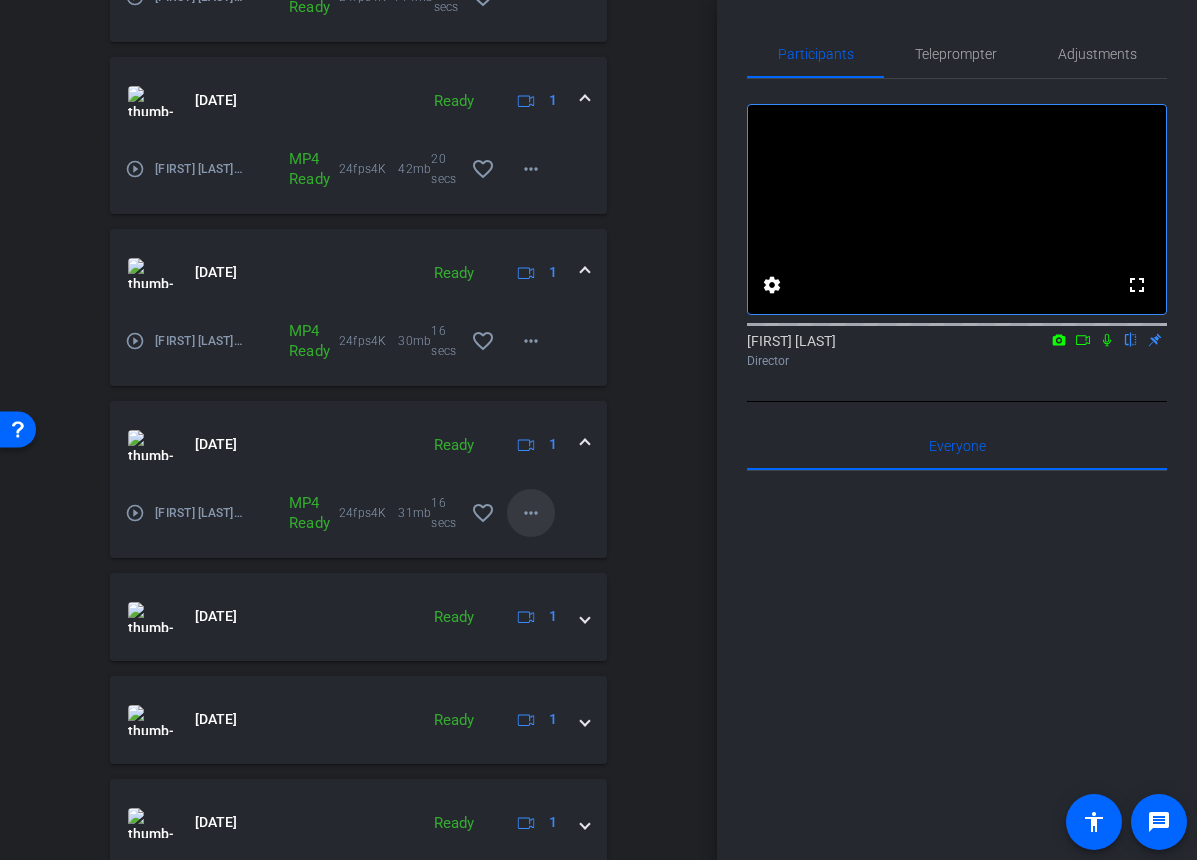 click on "more_horiz" at bounding box center [531, 513] 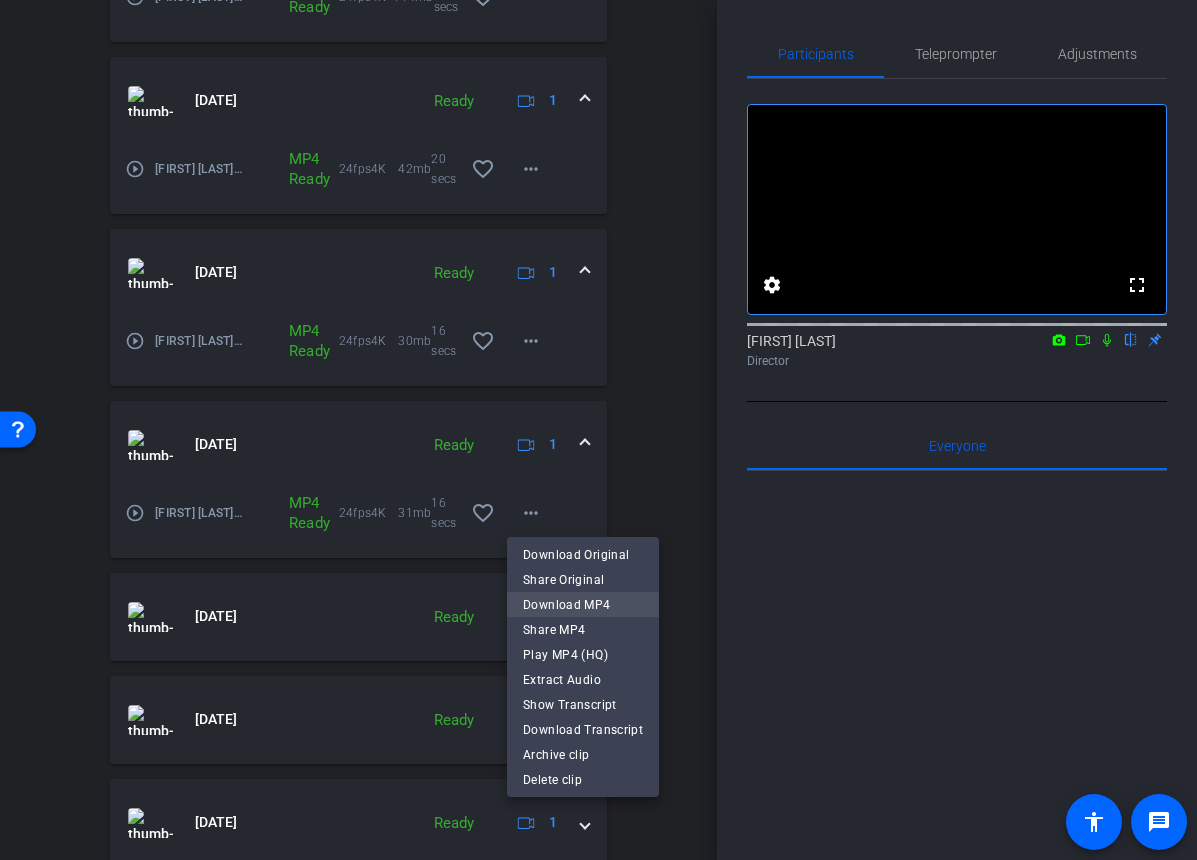 click on "Download MP4" at bounding box center (583, 605) 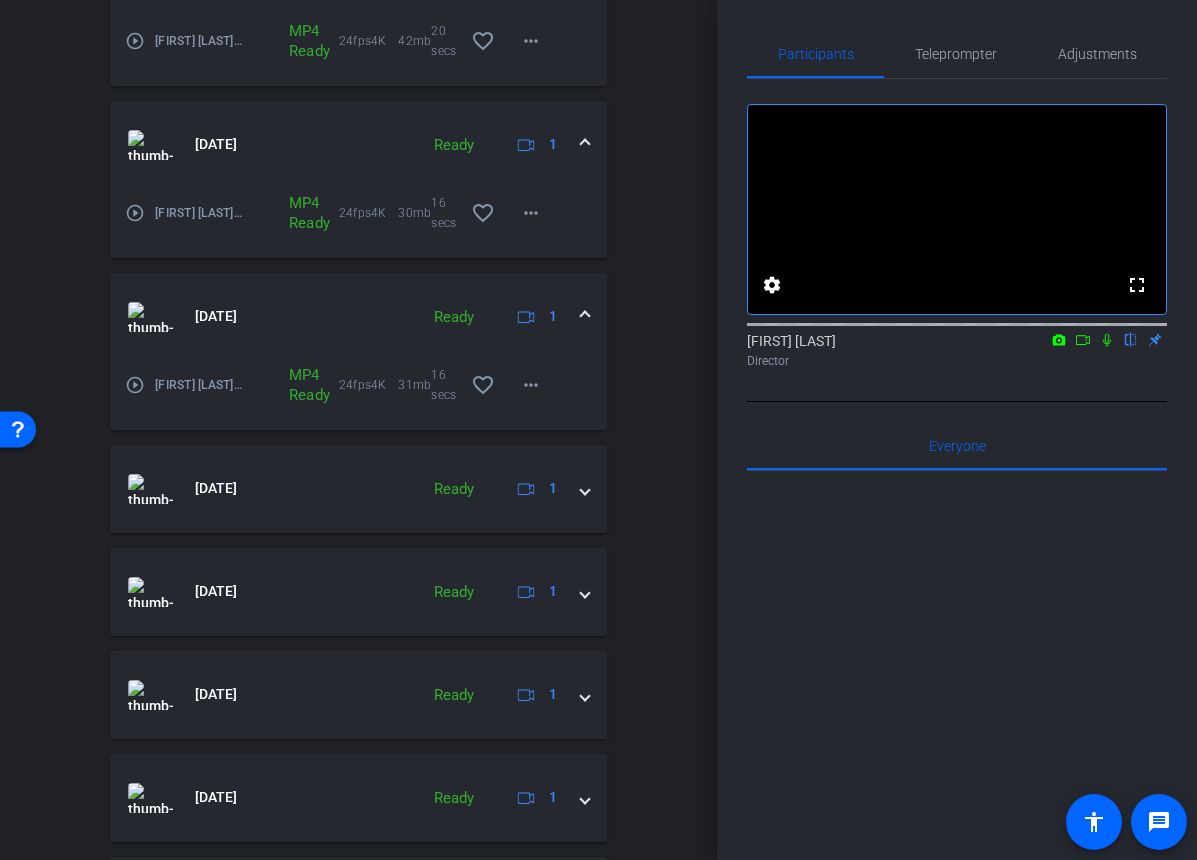 scroll, scrollTop: 977, scrollLeft: 0, axis: vertical 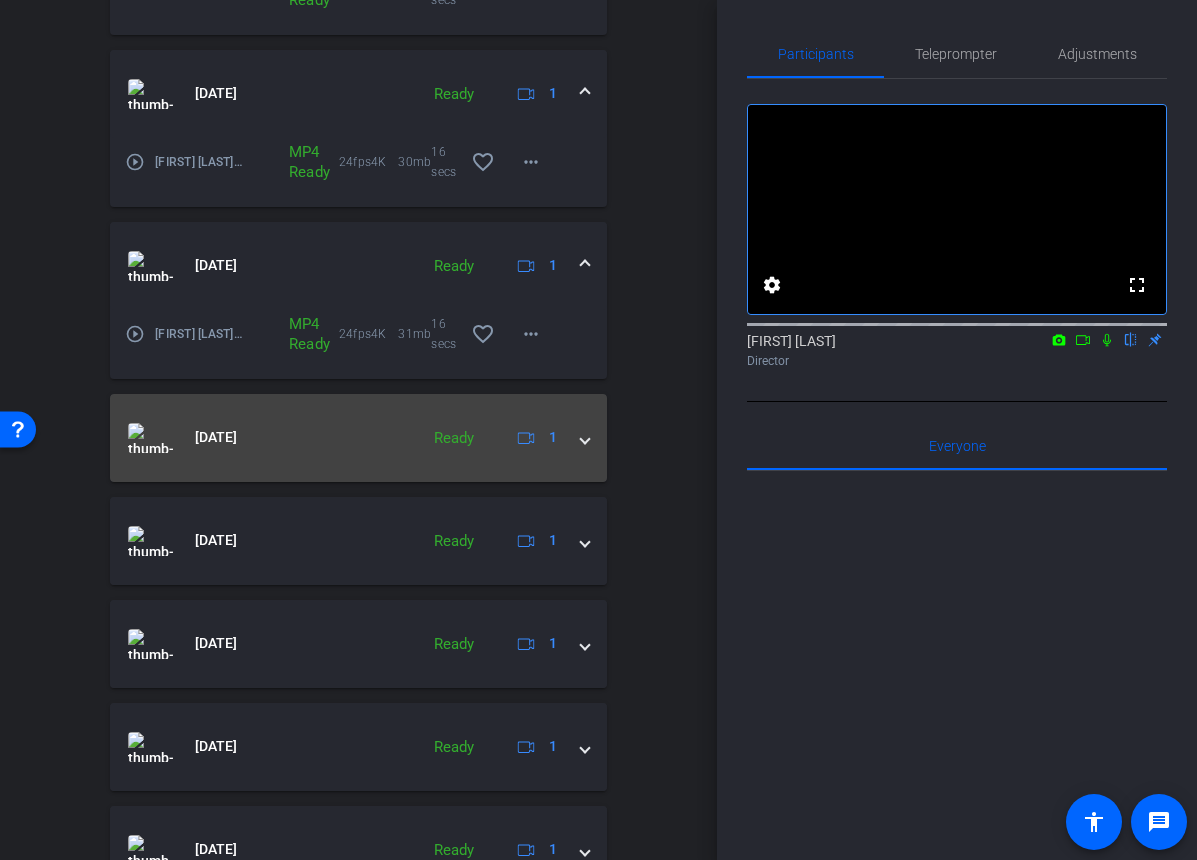 click on "[DATE] Ready
[NUMBER]" at bounding box center [358, 438] 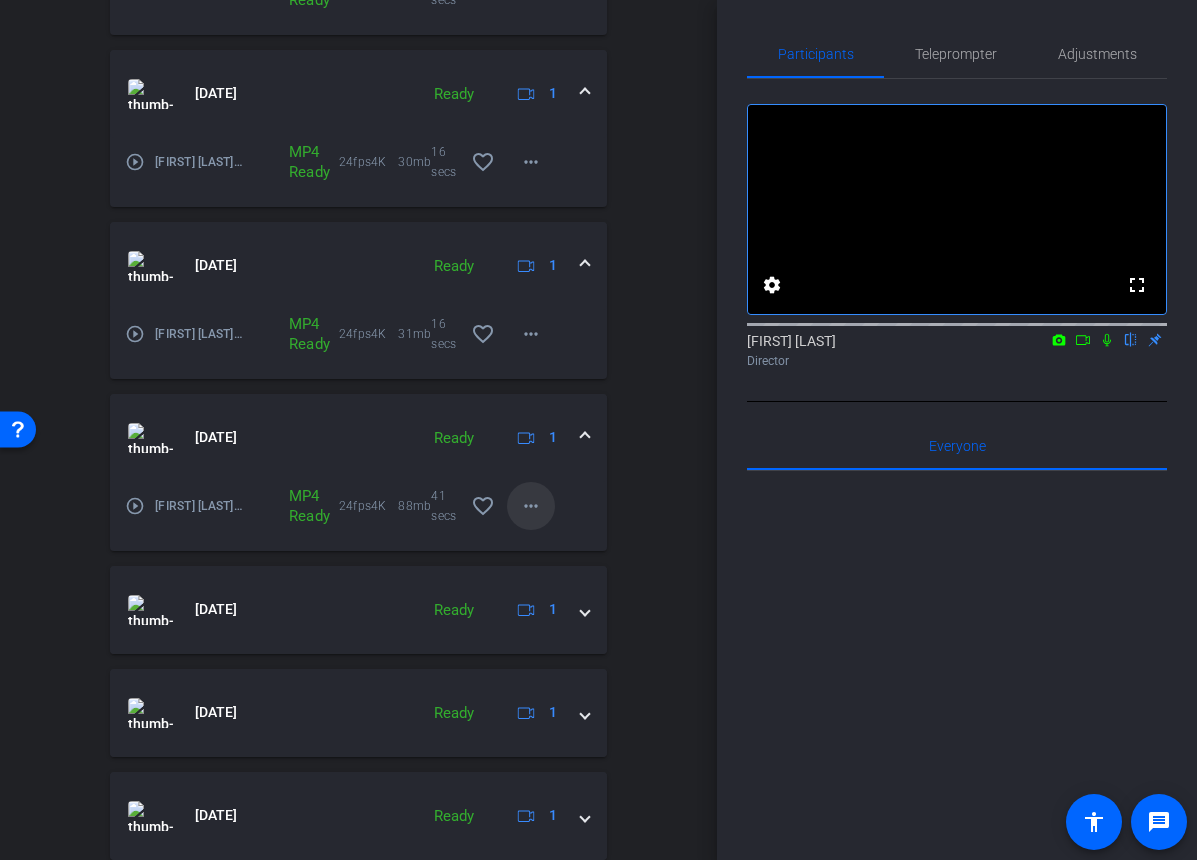 click on "more_horiz" at bounding box center (531, 506) 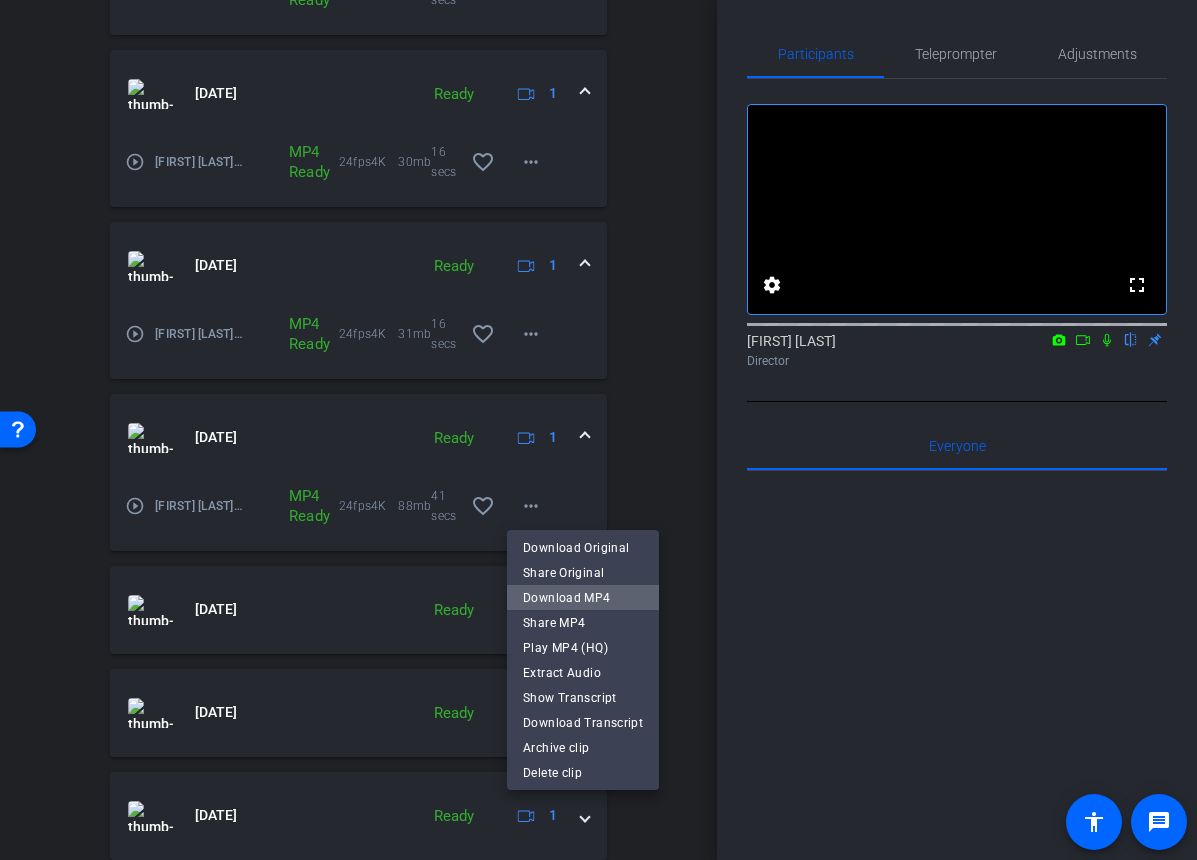 click on "Download MP4" at bounding box center [583, 598] 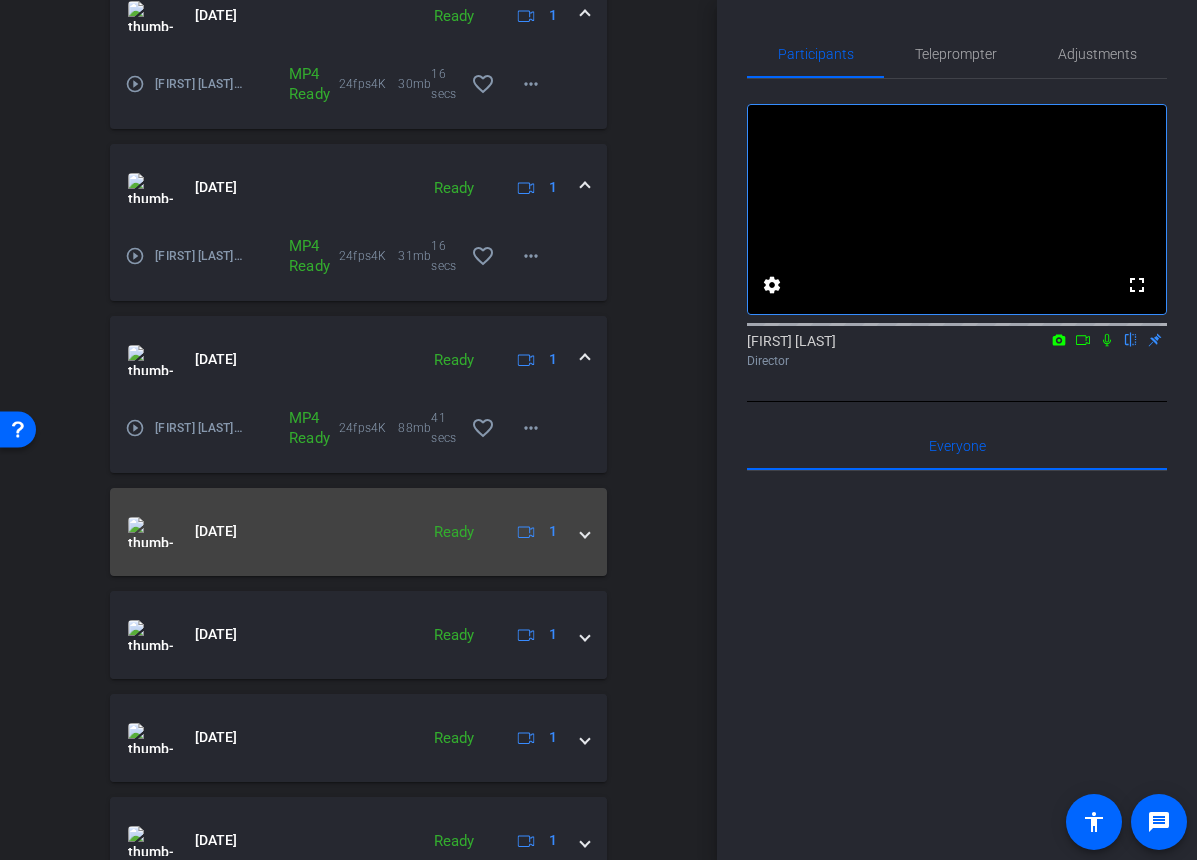 click at bounding box center [585, 531] 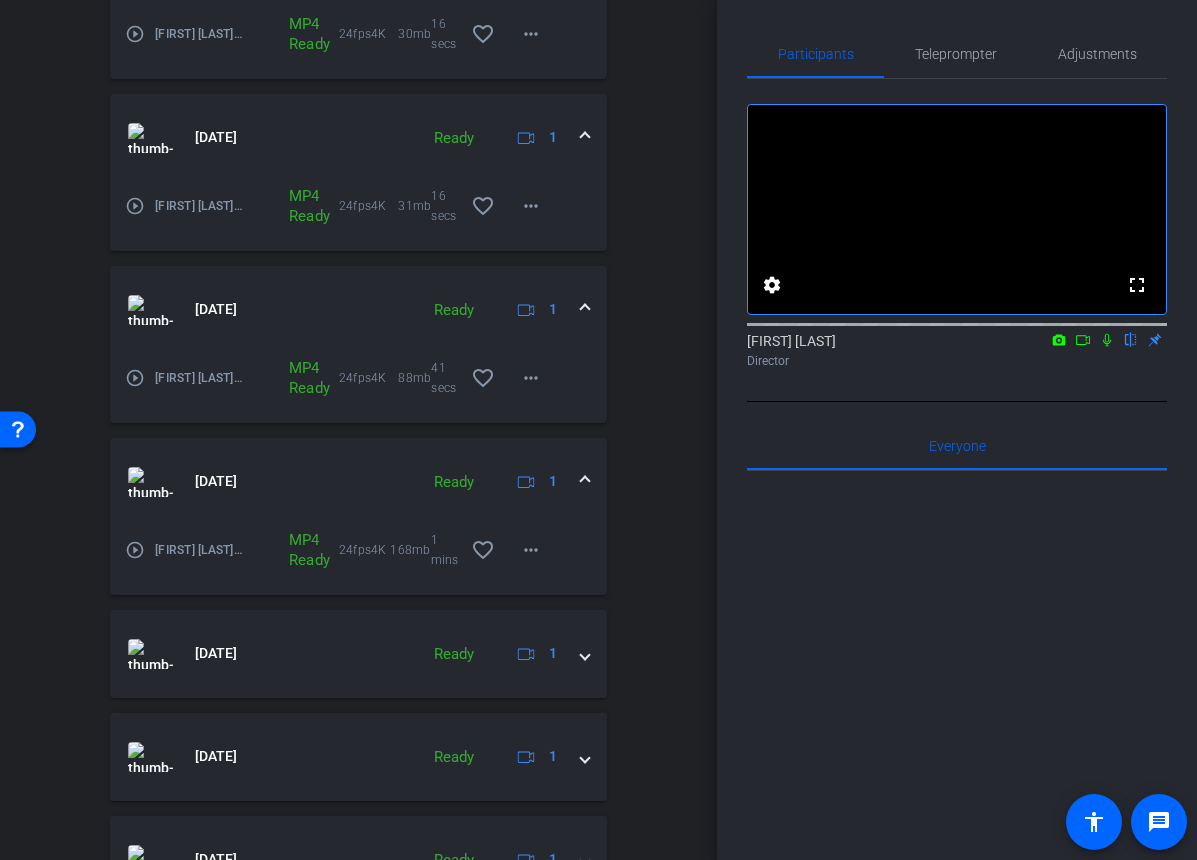 scroll, scrollTop: 1126, scrollLeft: 0, axis: vertical 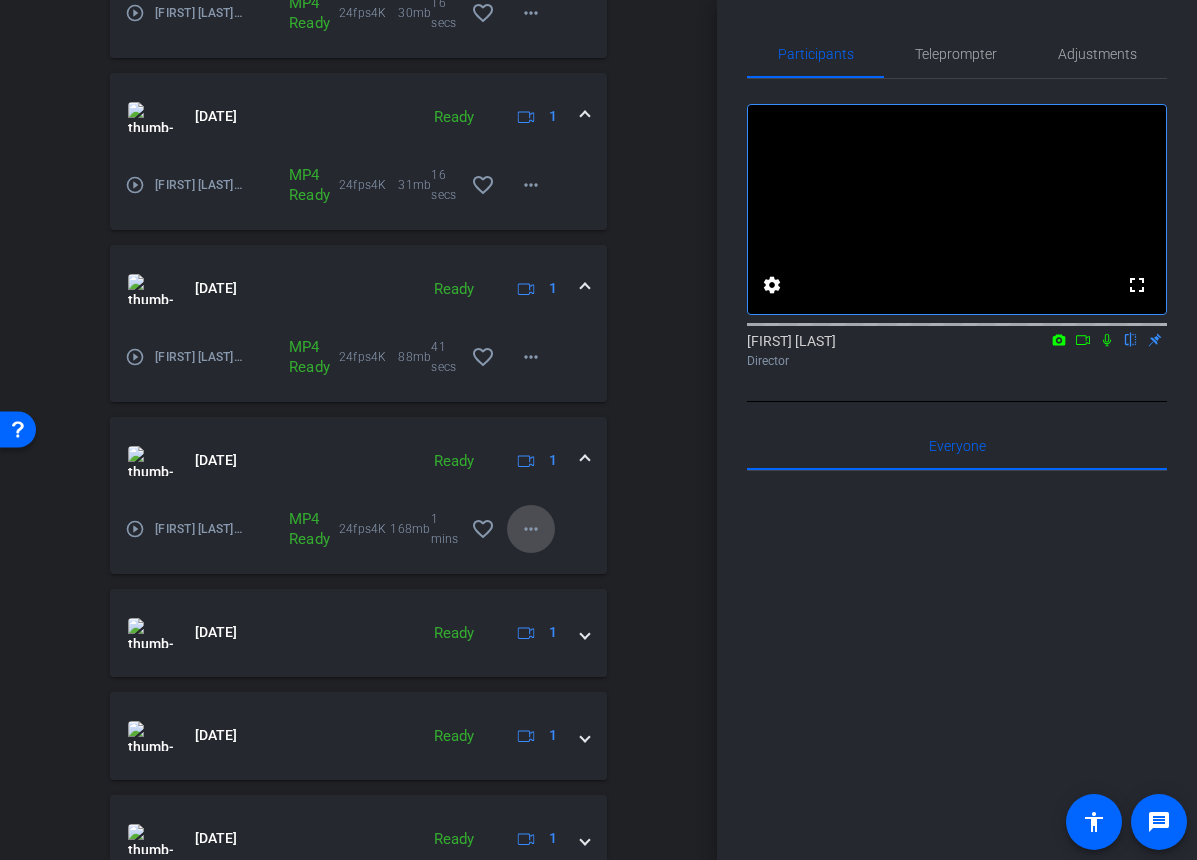 click on "more_horiz" at bounding box center [531, 529] 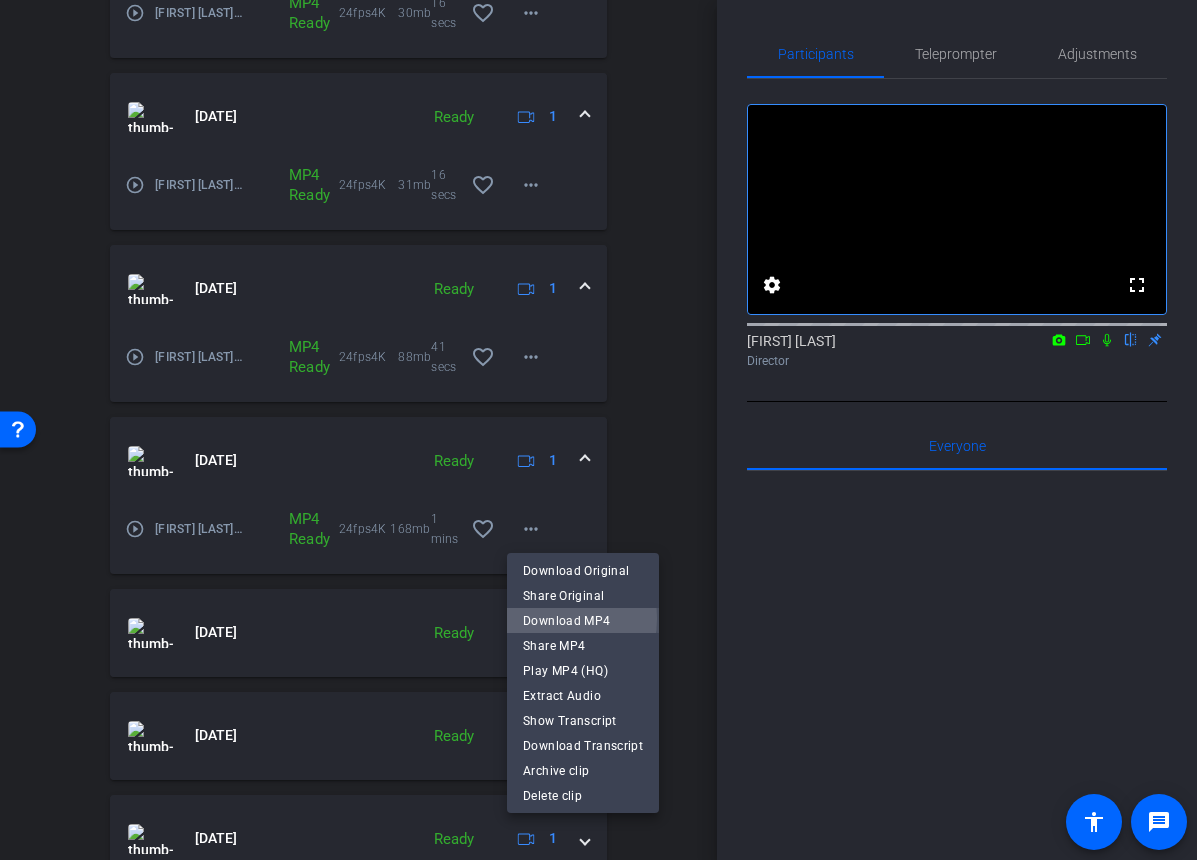 click on "Download MP4" at bounding box center (583, 621) 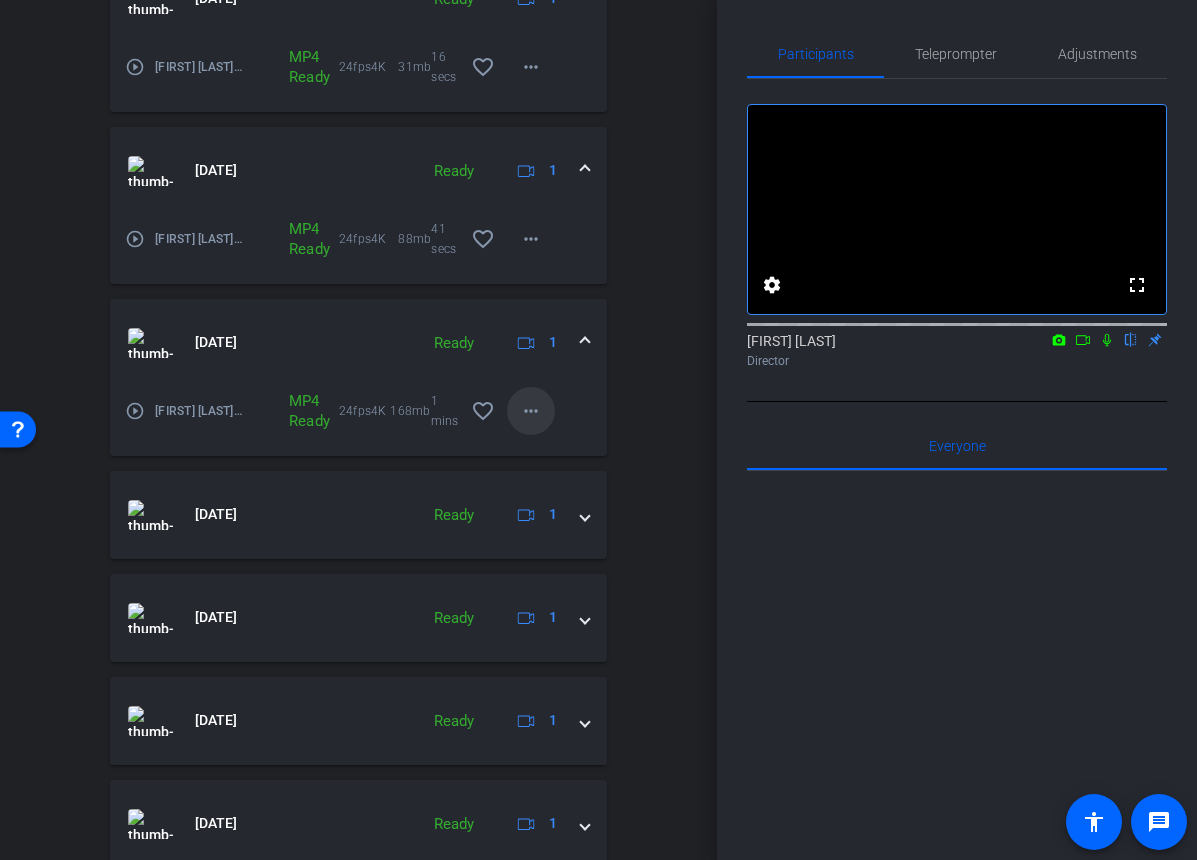 scroll, scrollTop: 1300, scrollLeft: 0, axis: vertical 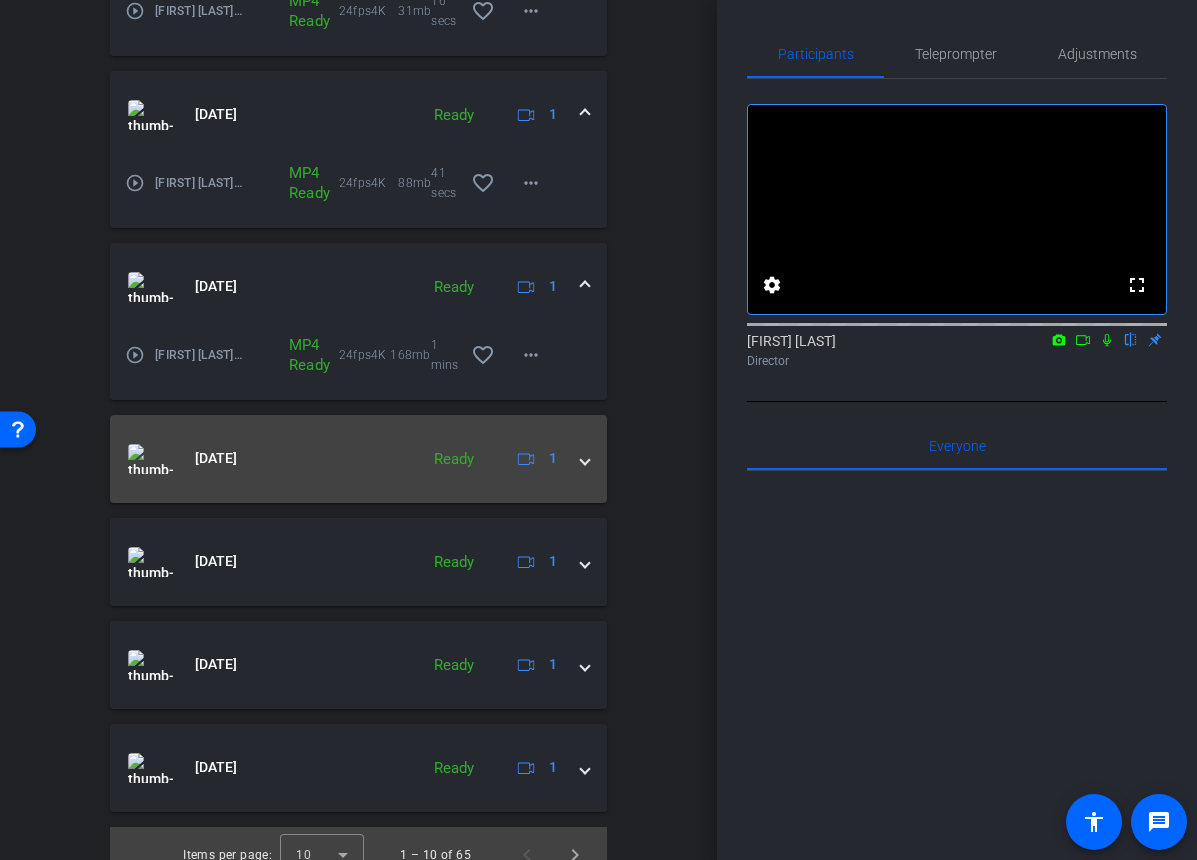 click at bounding box center [585, 458] 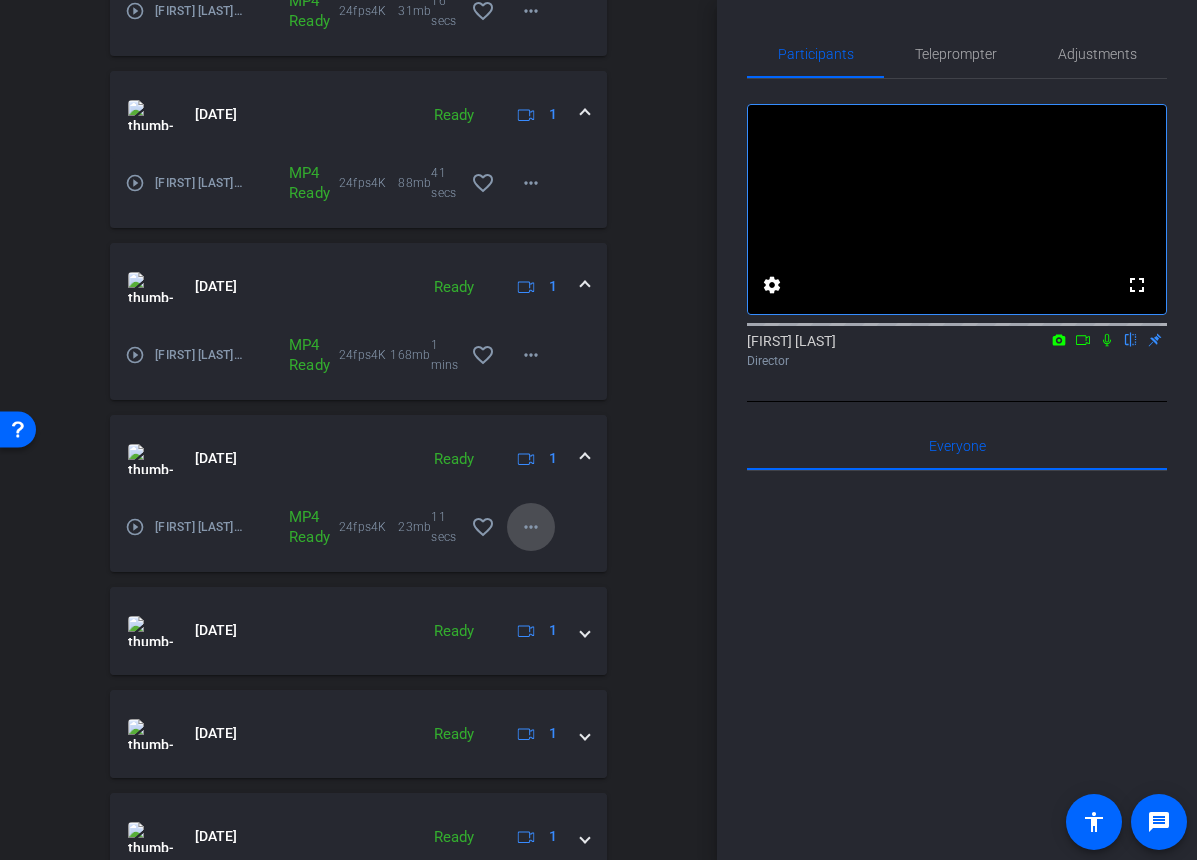 click on "more_horiz" at bounding box center [531, 527] 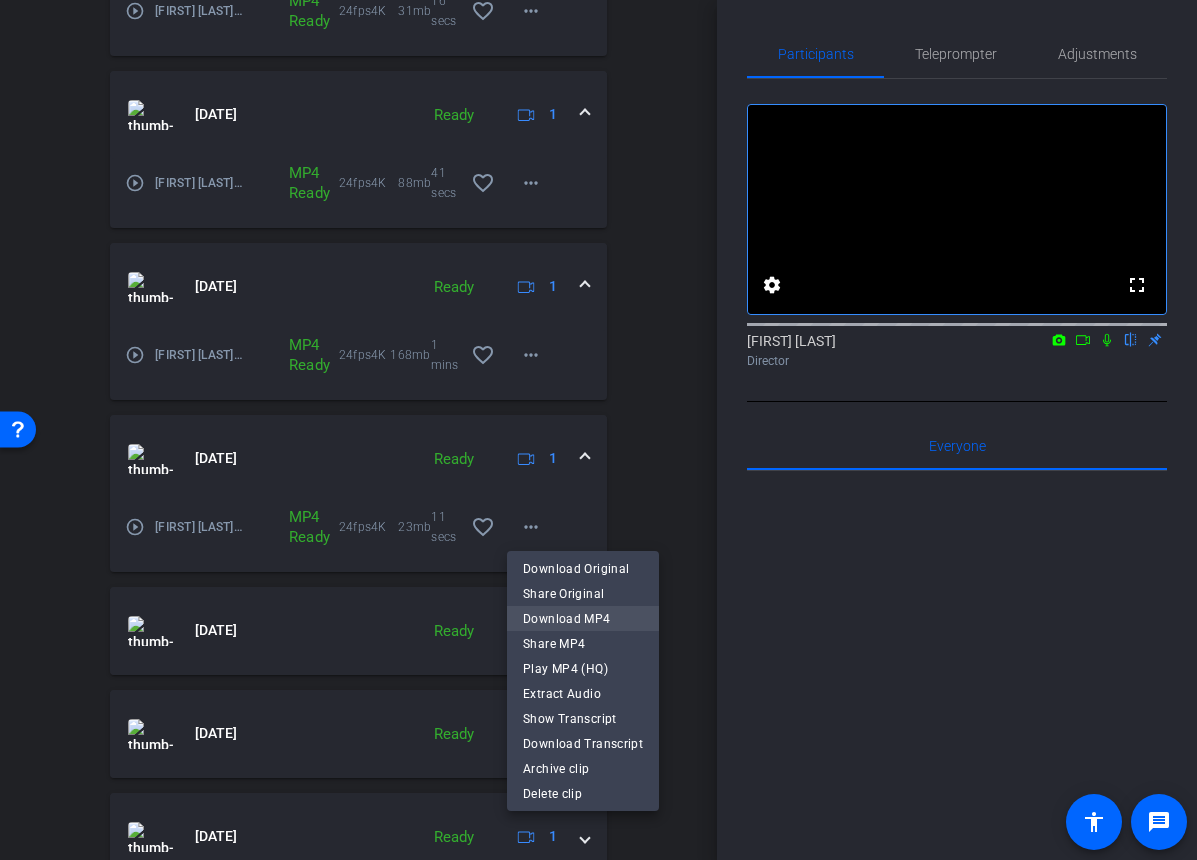 click on "Download MP4" at bounding box center [583, 619] 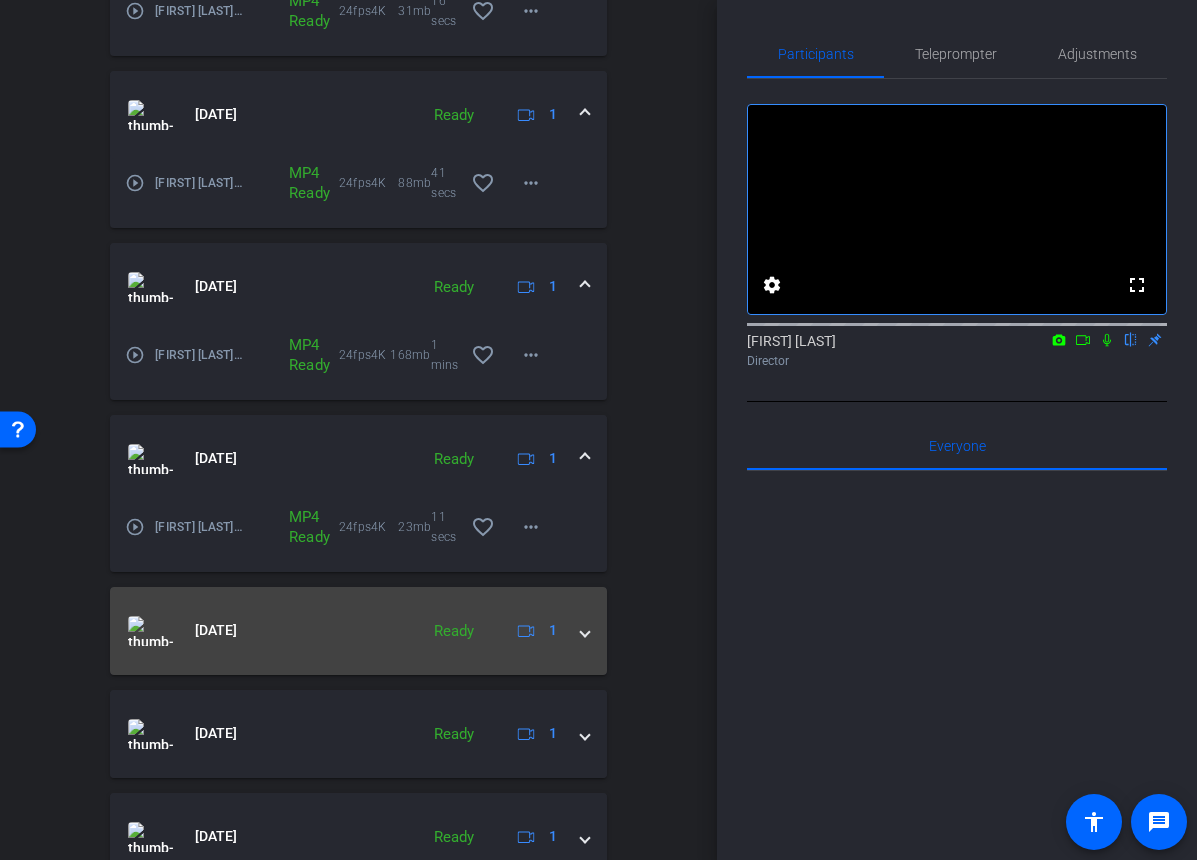 scroll, scrollTop: 1392, scrollLeft: 0, axis: vertical 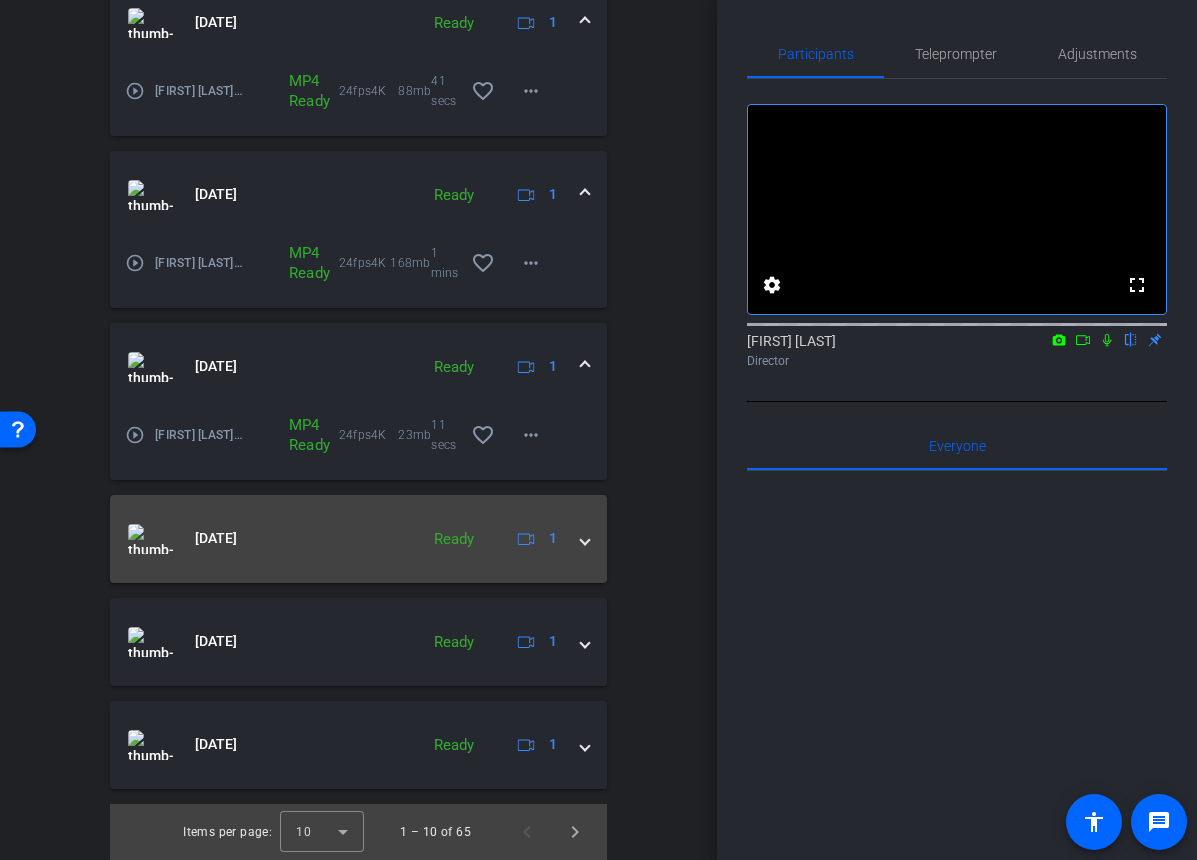 click at bounding box center (585, 538) 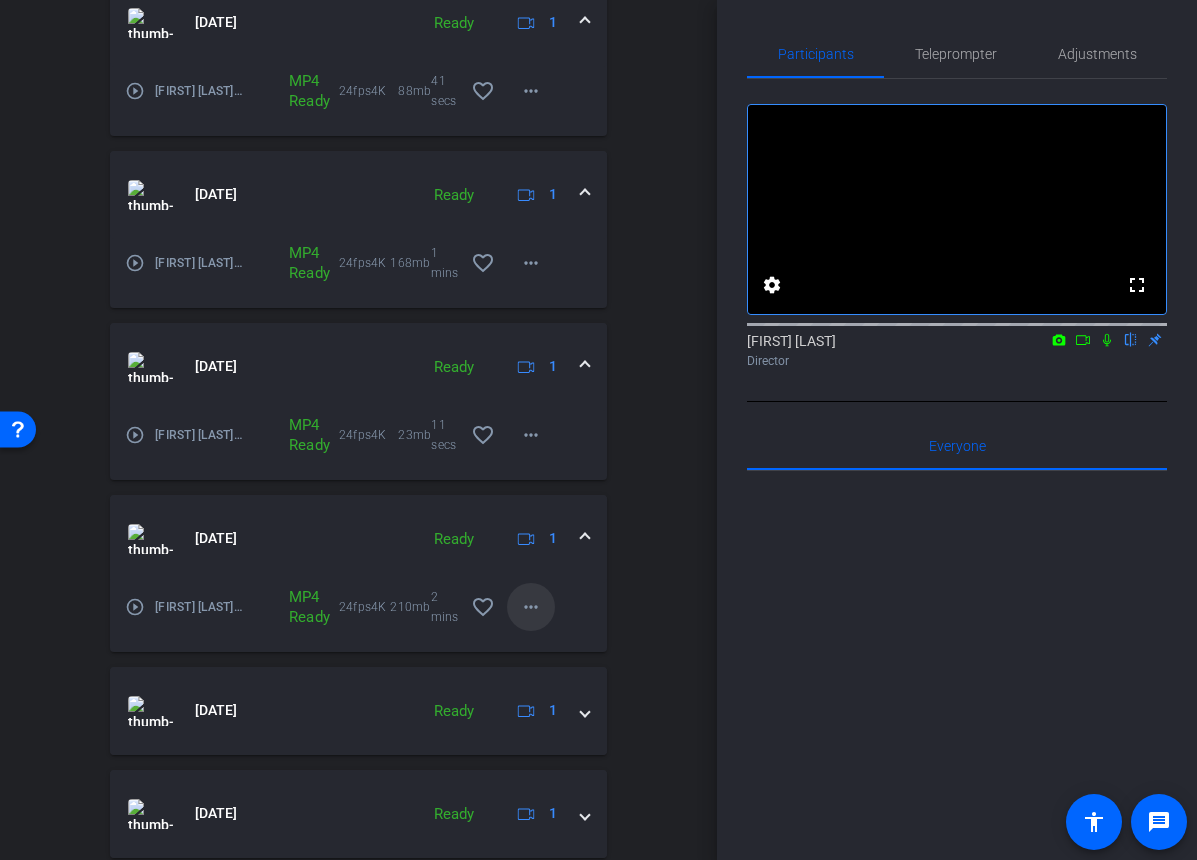 click on "more_horiz" at bounding box center (531, 607) 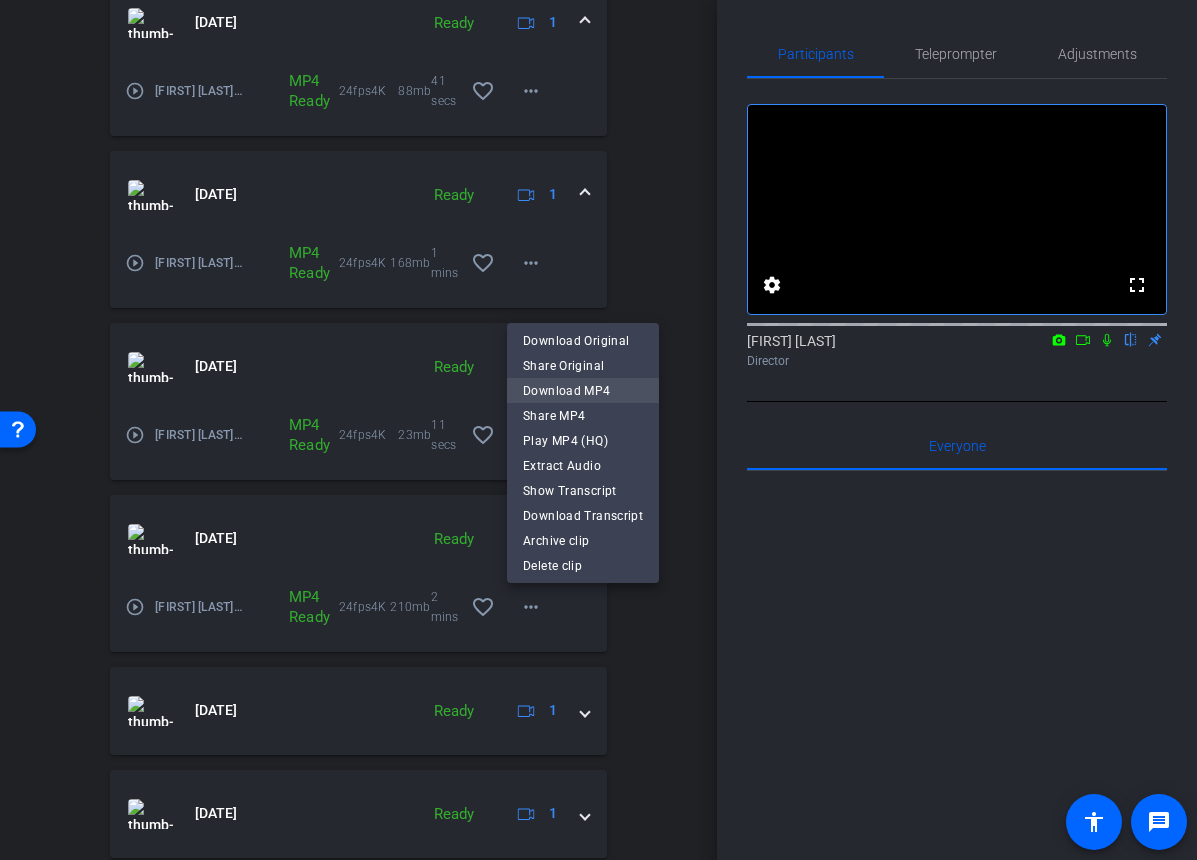 click on "Download MP4" at bounding box center [583, 391] 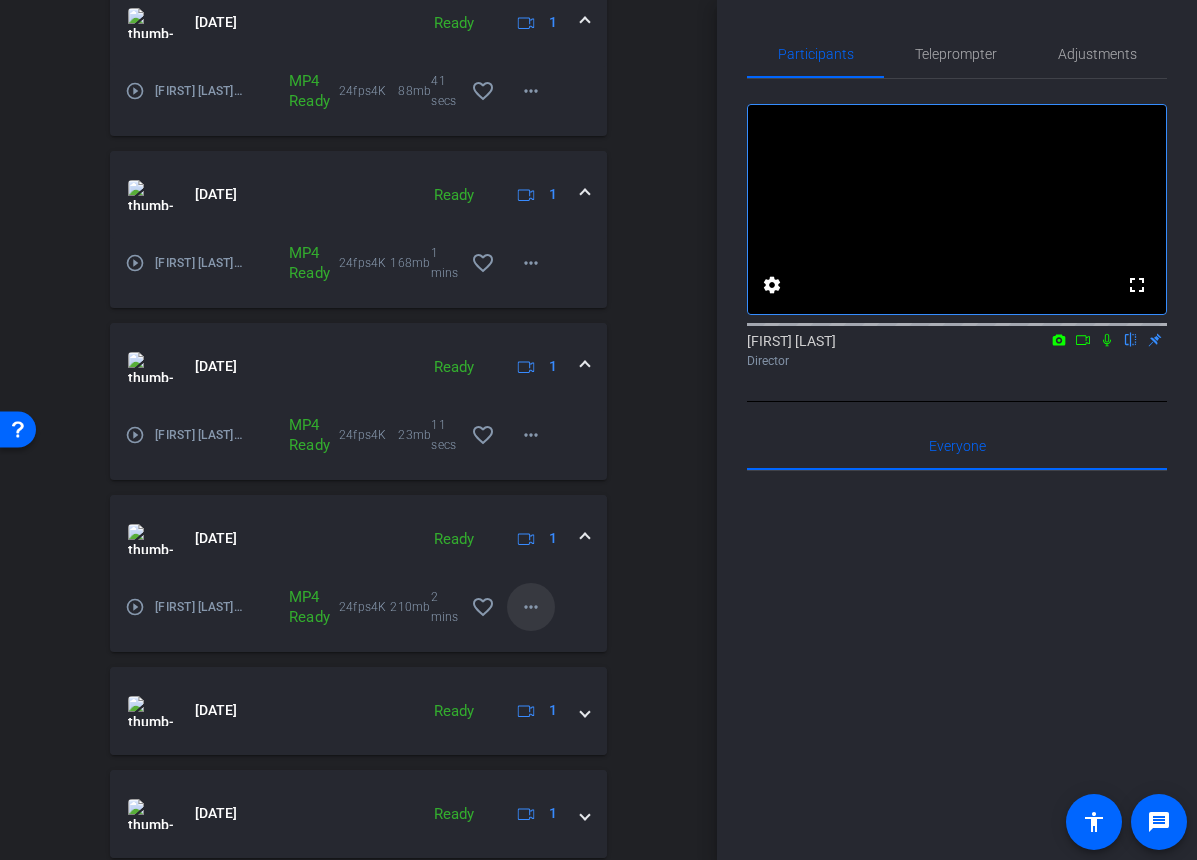 scroll, scrollTop: 1461, scrollLeft: 0, axis: vertical 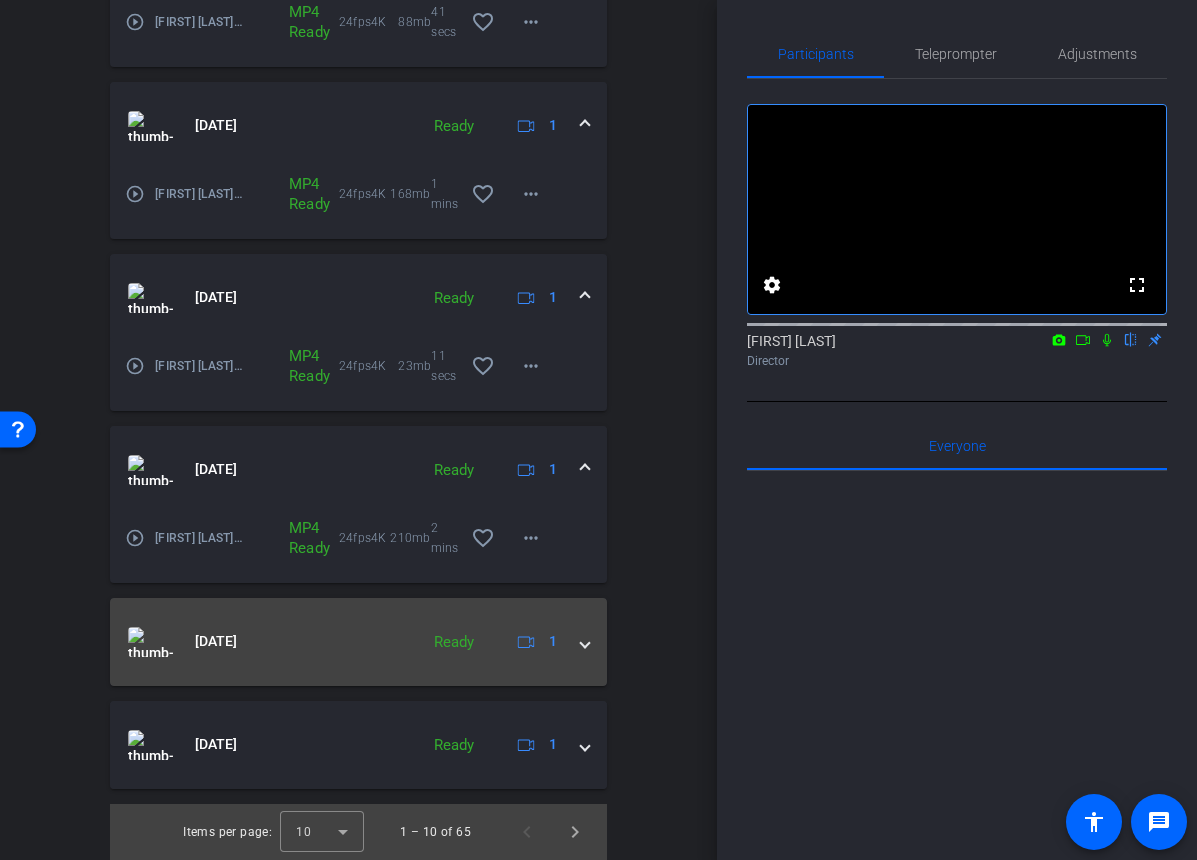 click on "[DATE] Ready
[NUMBER]" at bounding box center (354, 642) 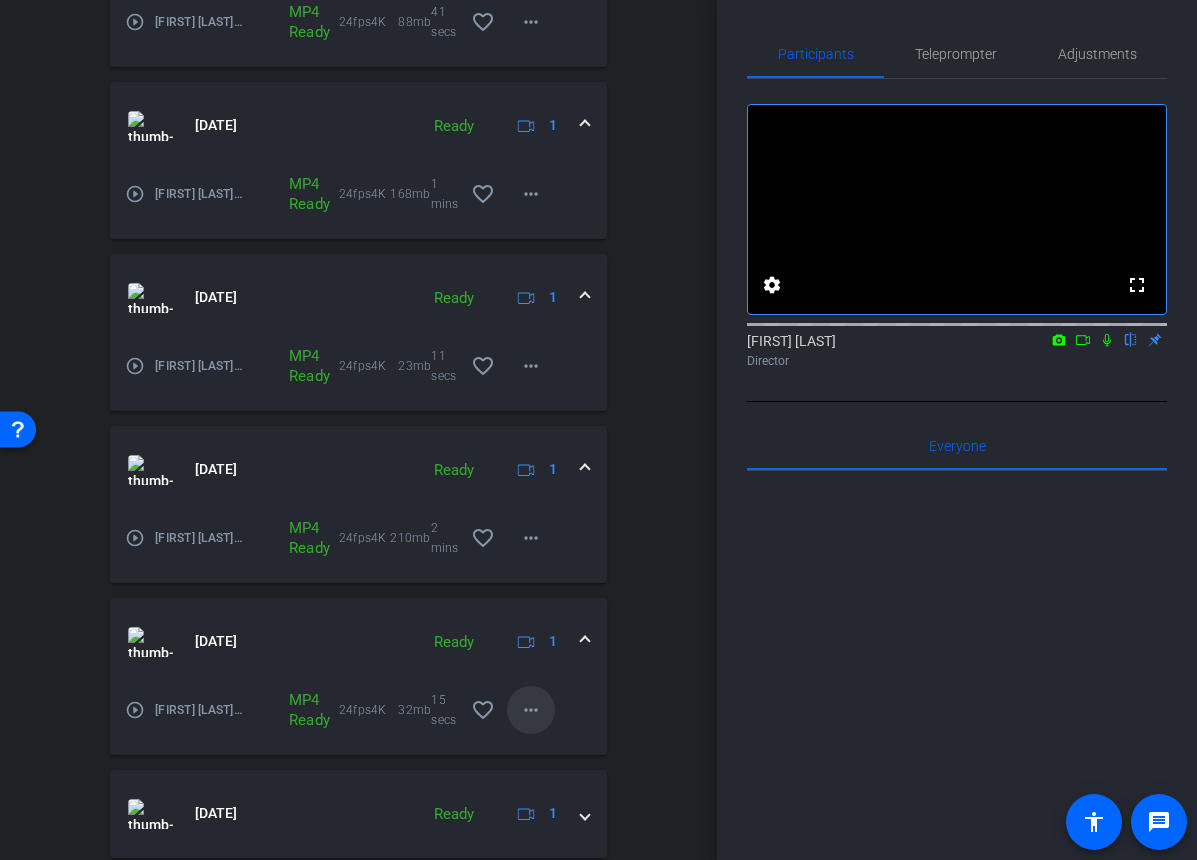 click on "more_horiz" at bounding box center (531, 710) 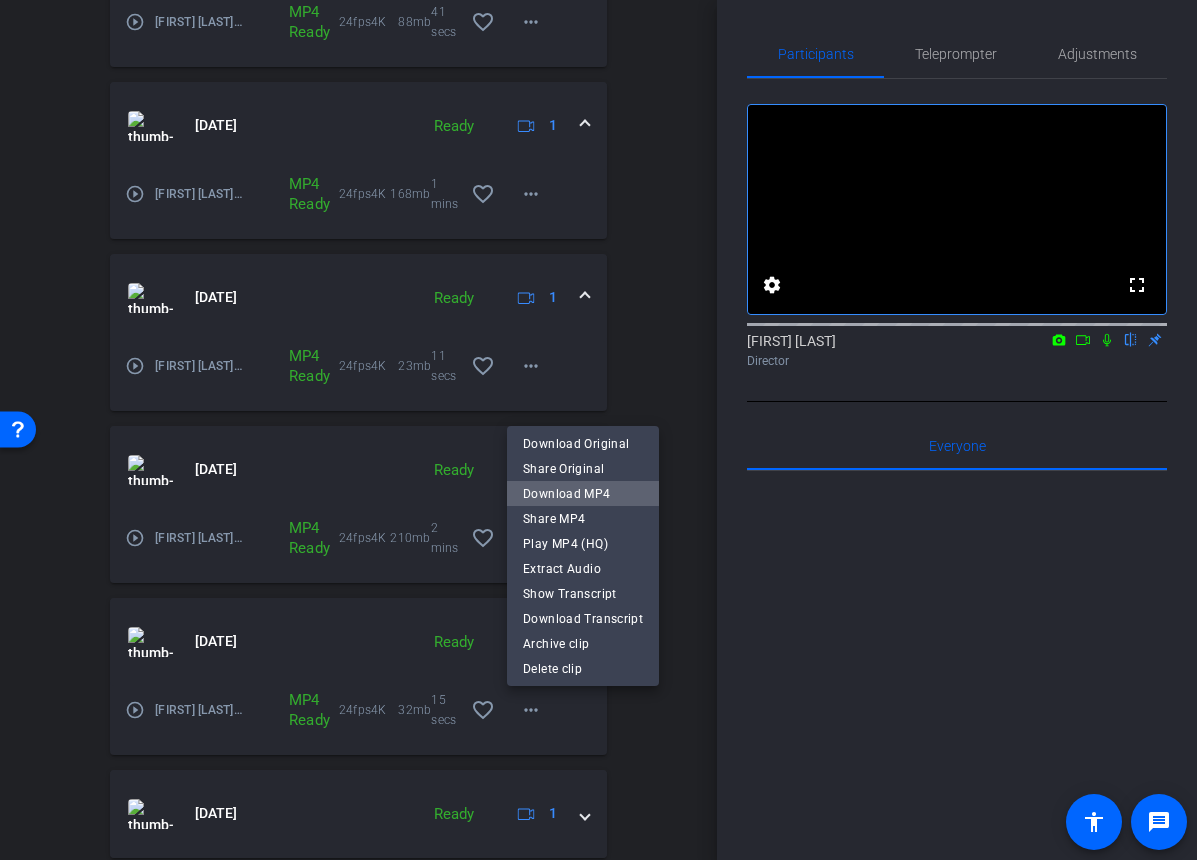 click on "Download MP4" at bounding box center [583, 494] 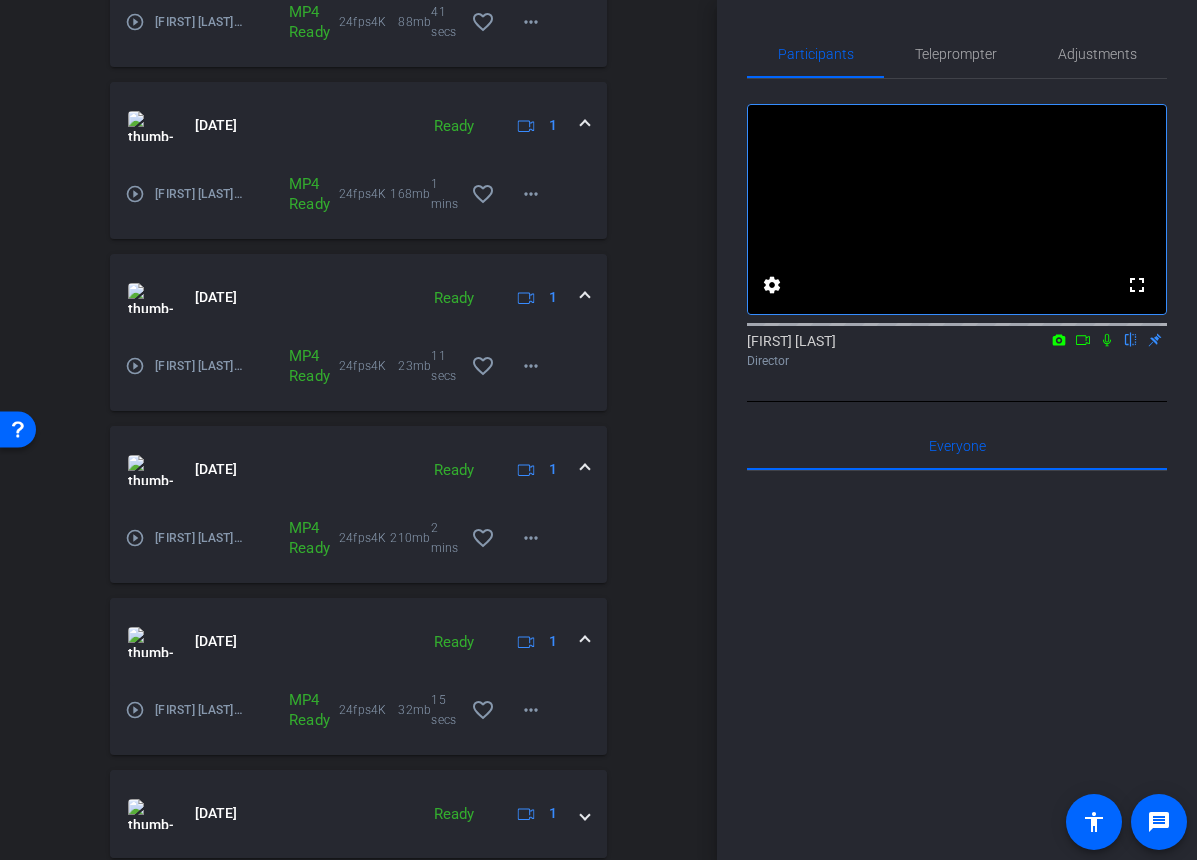 scroll, scrollTop: 1530, scrollLeft: 0, axis: vertical 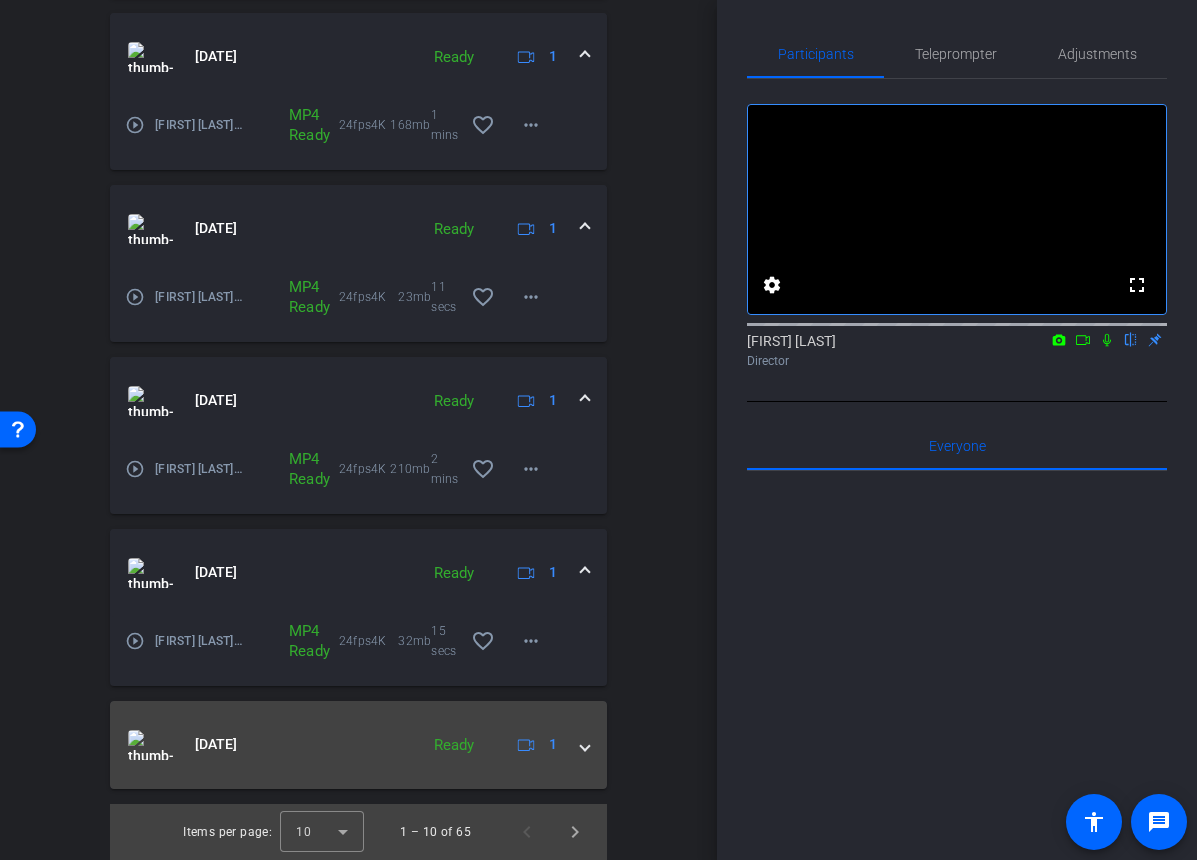 click at bounding box center [585, 744] 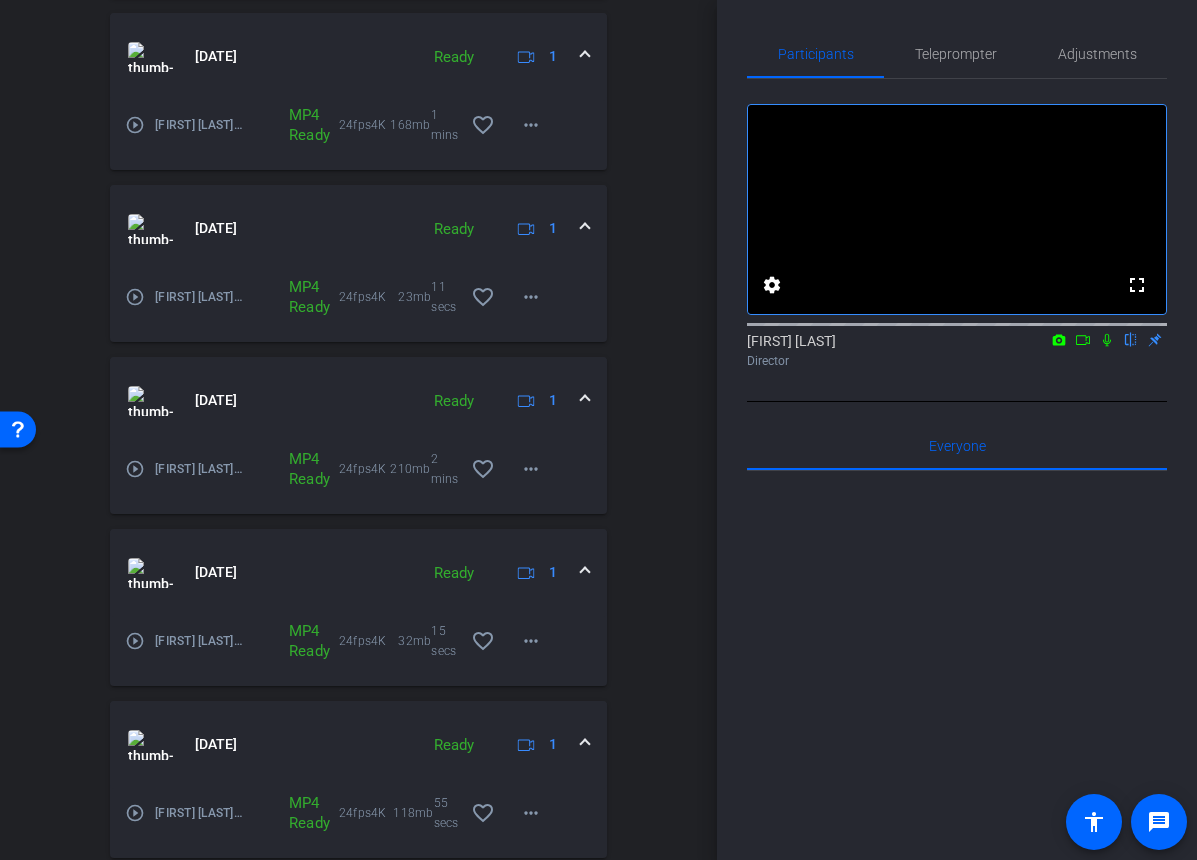 scroll, scrollTop: 1599, scrollLeft: 0, axis: vertical 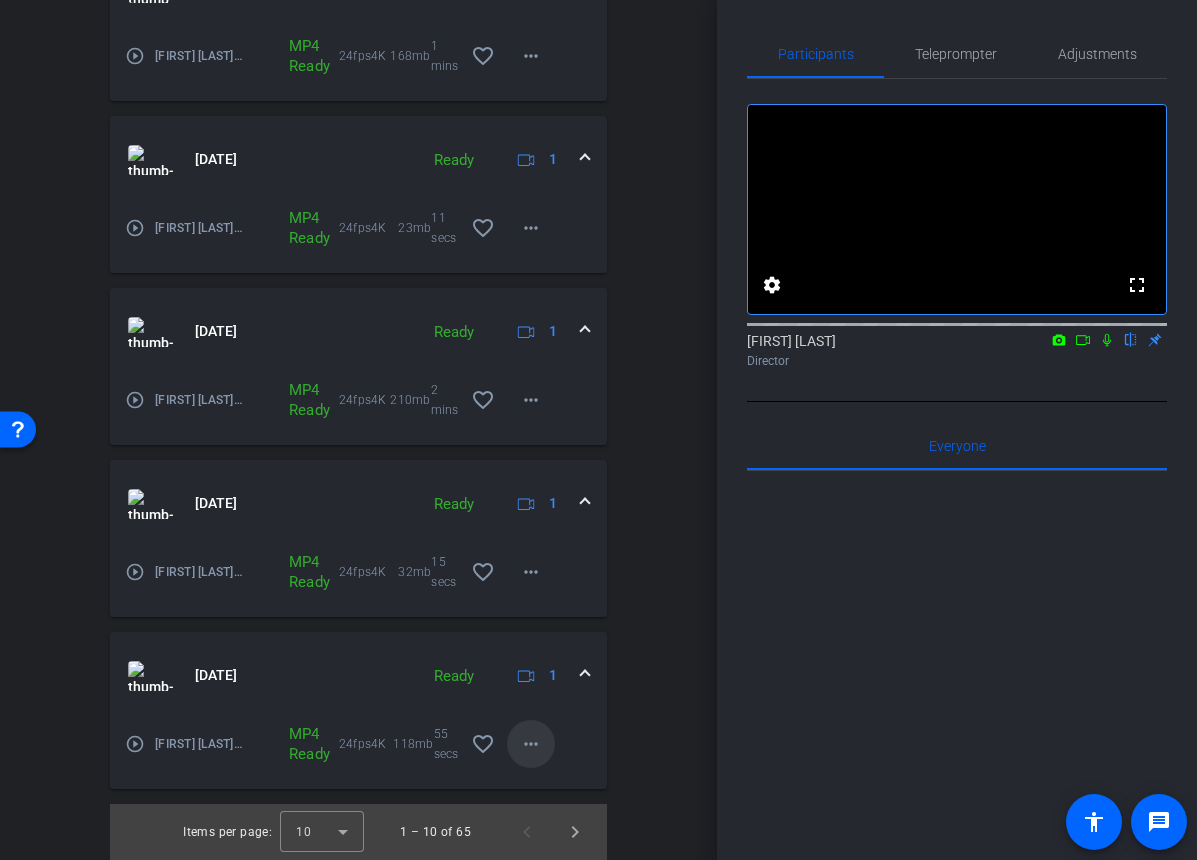 click on "more_horiz" at bounding box center [531, 744] 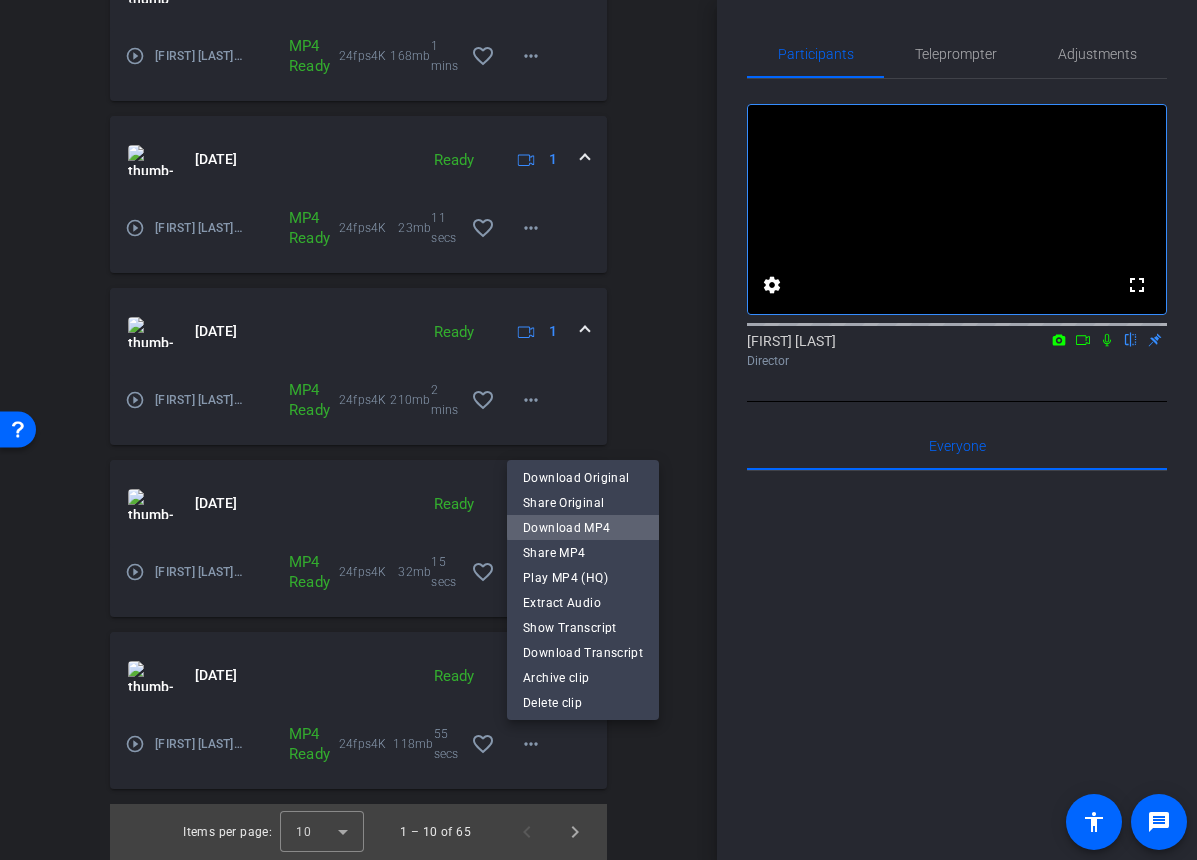 click on "Download MP4" at bounding box center [583, 528] 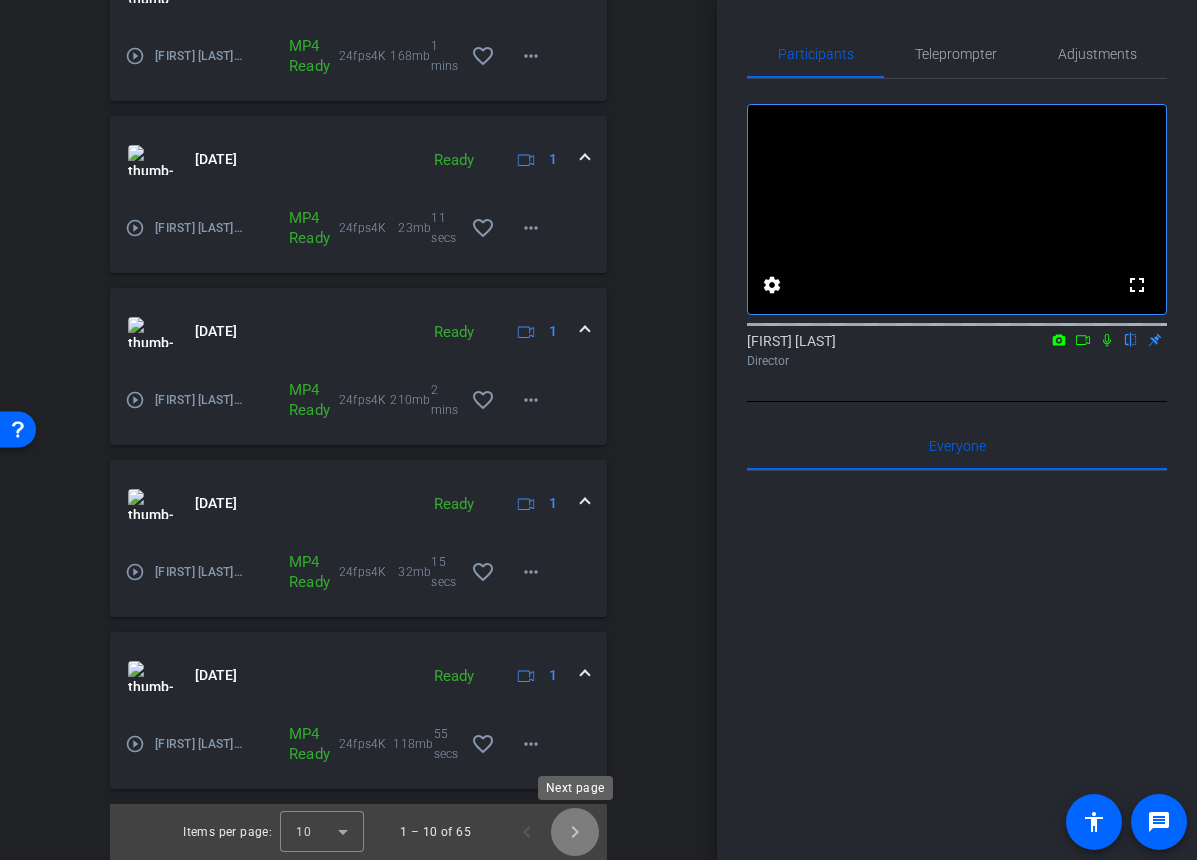 click 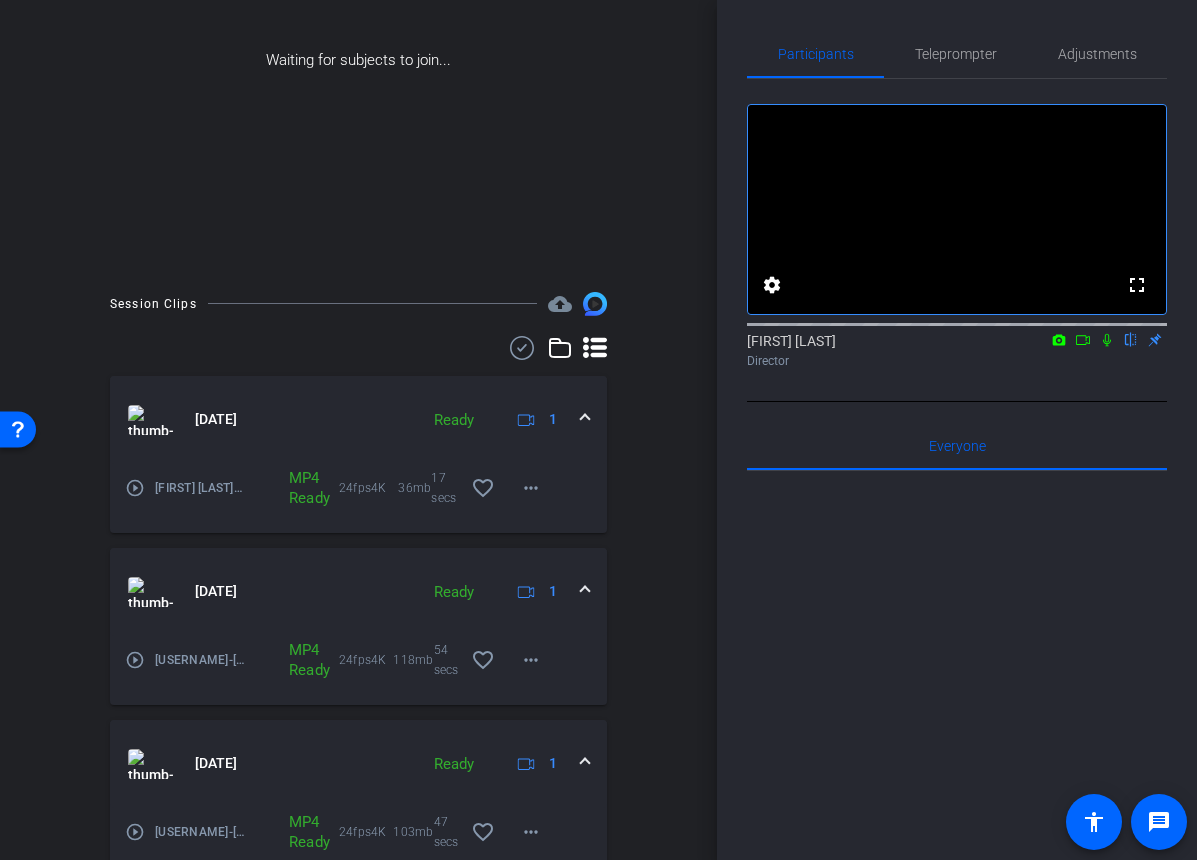 scroll, scrollTop: 299, scrollLeft: 0, axis: vertical 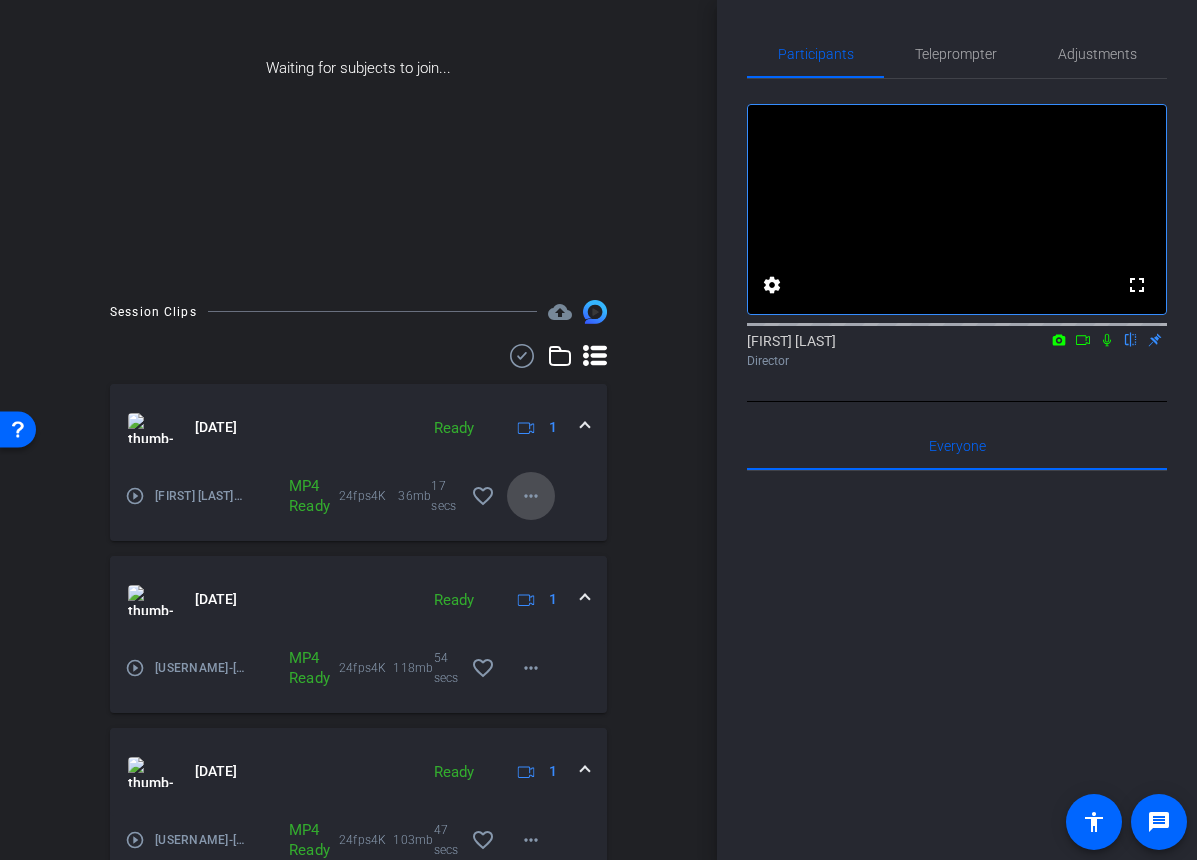 click on "more_horiz" at bounding box center [531, 496] 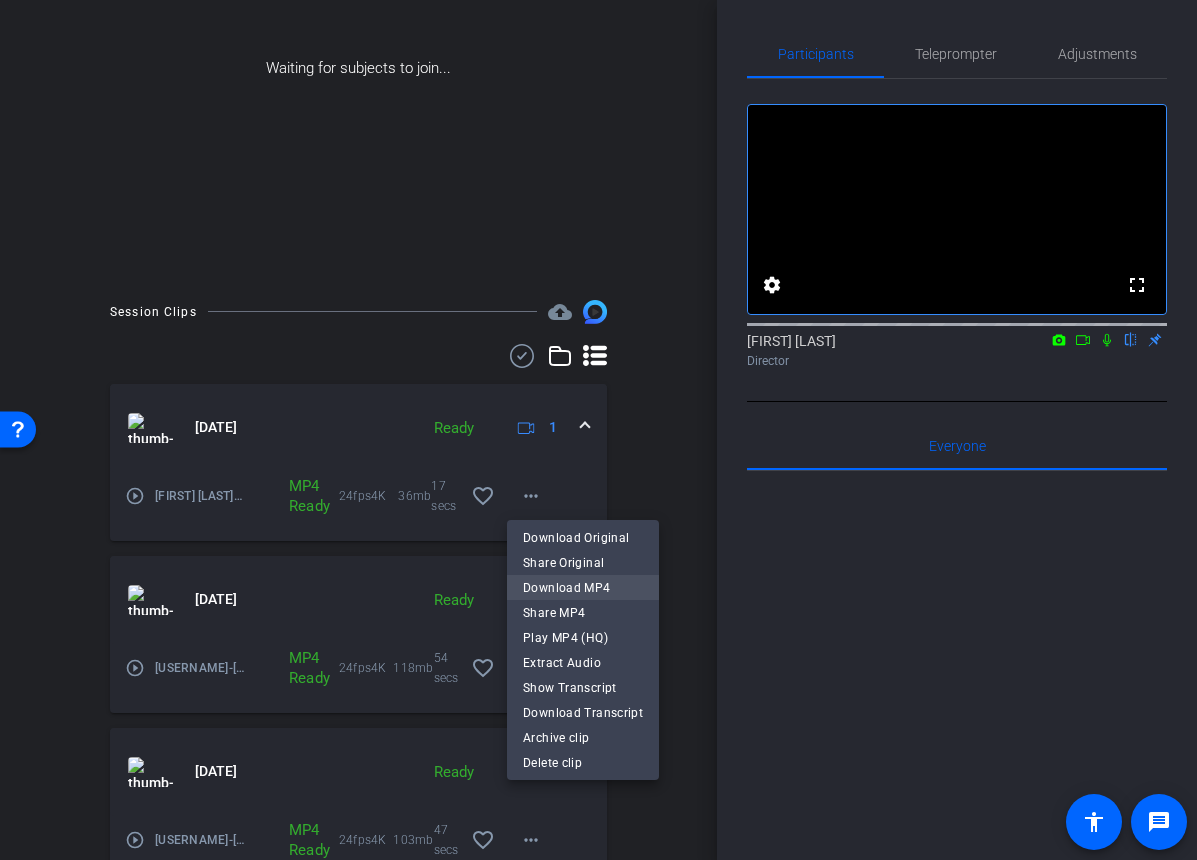 click on "Download MP4" at bounding box center [583, 588] 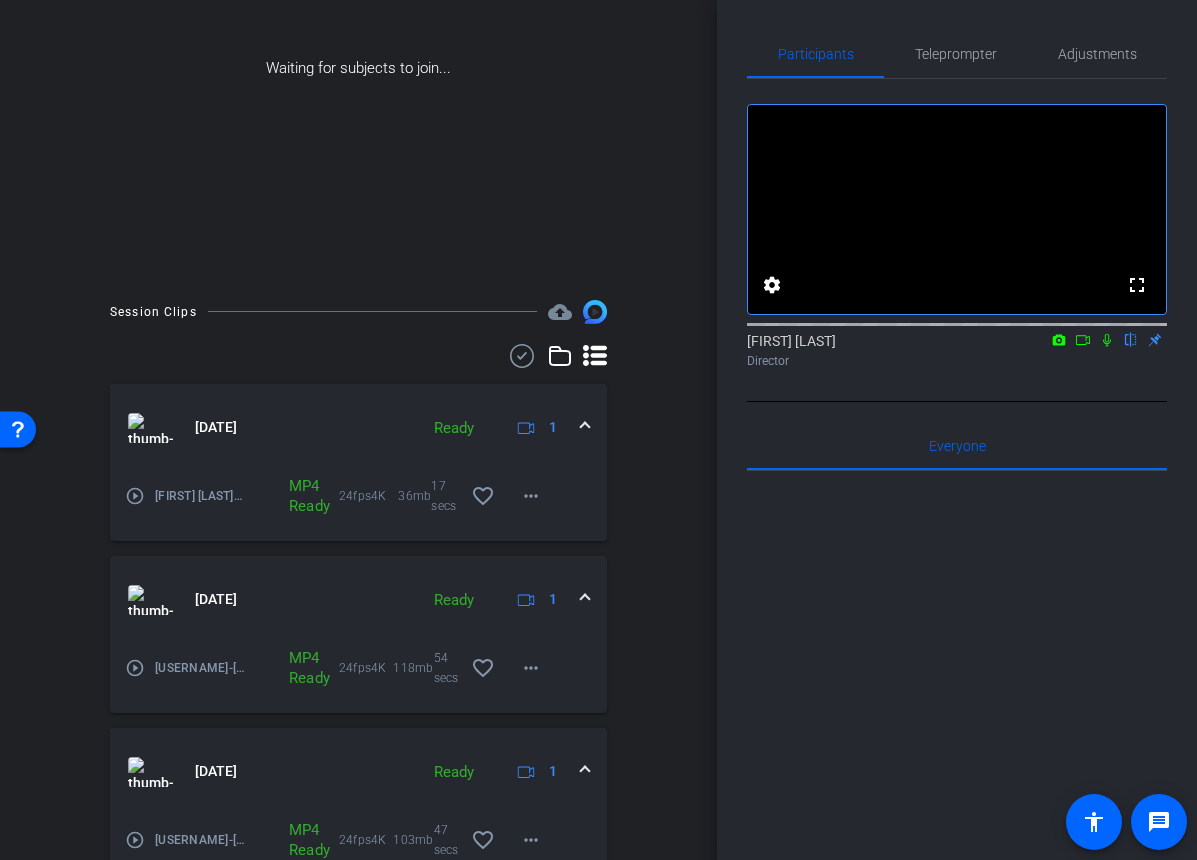scroll, scrollTop: 0, scrollLeft: 0, axis: both 